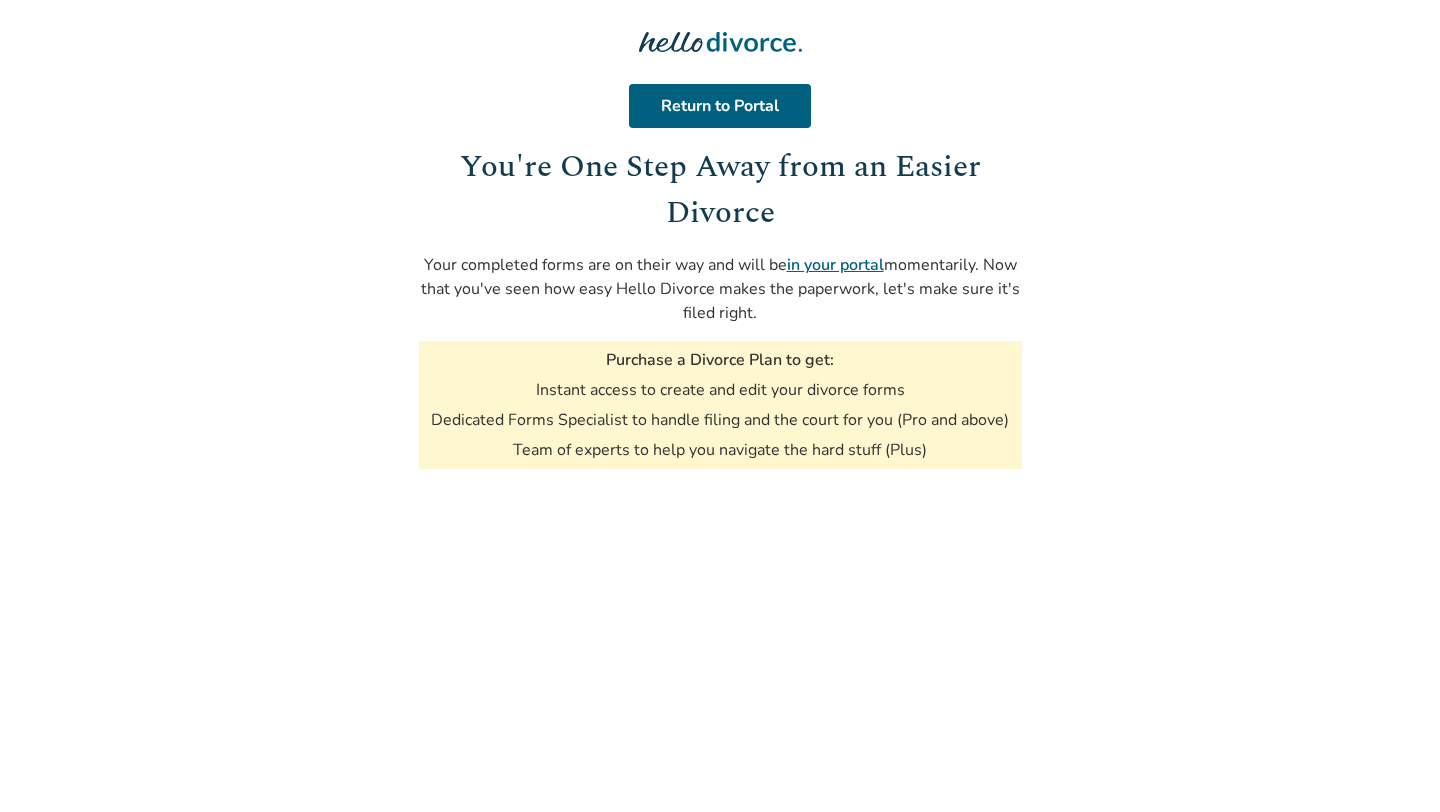 scroll, scrollTop: 0, scrollLeft: 0, axis: both 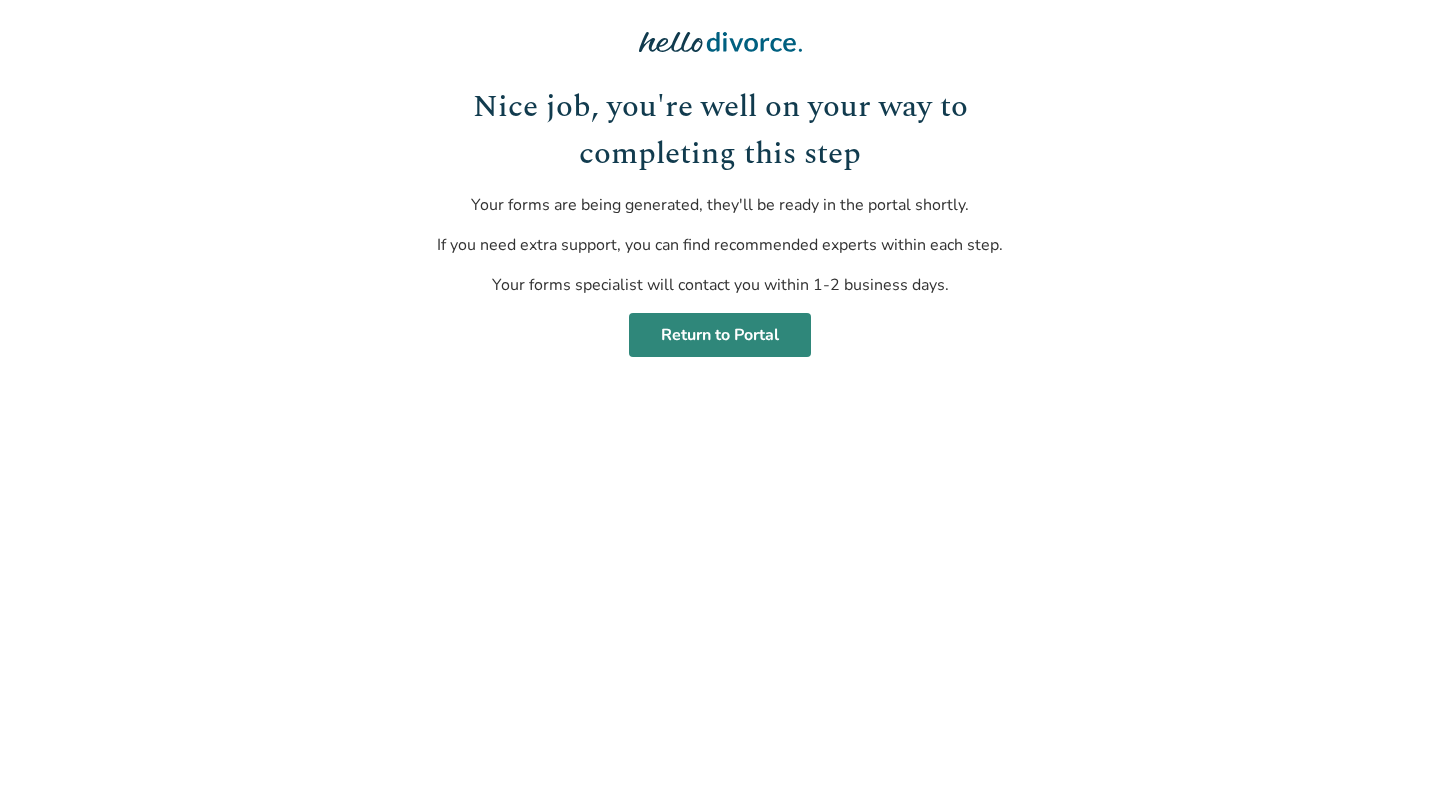 click on "Return to Portal" at bounding box center (720, 335) 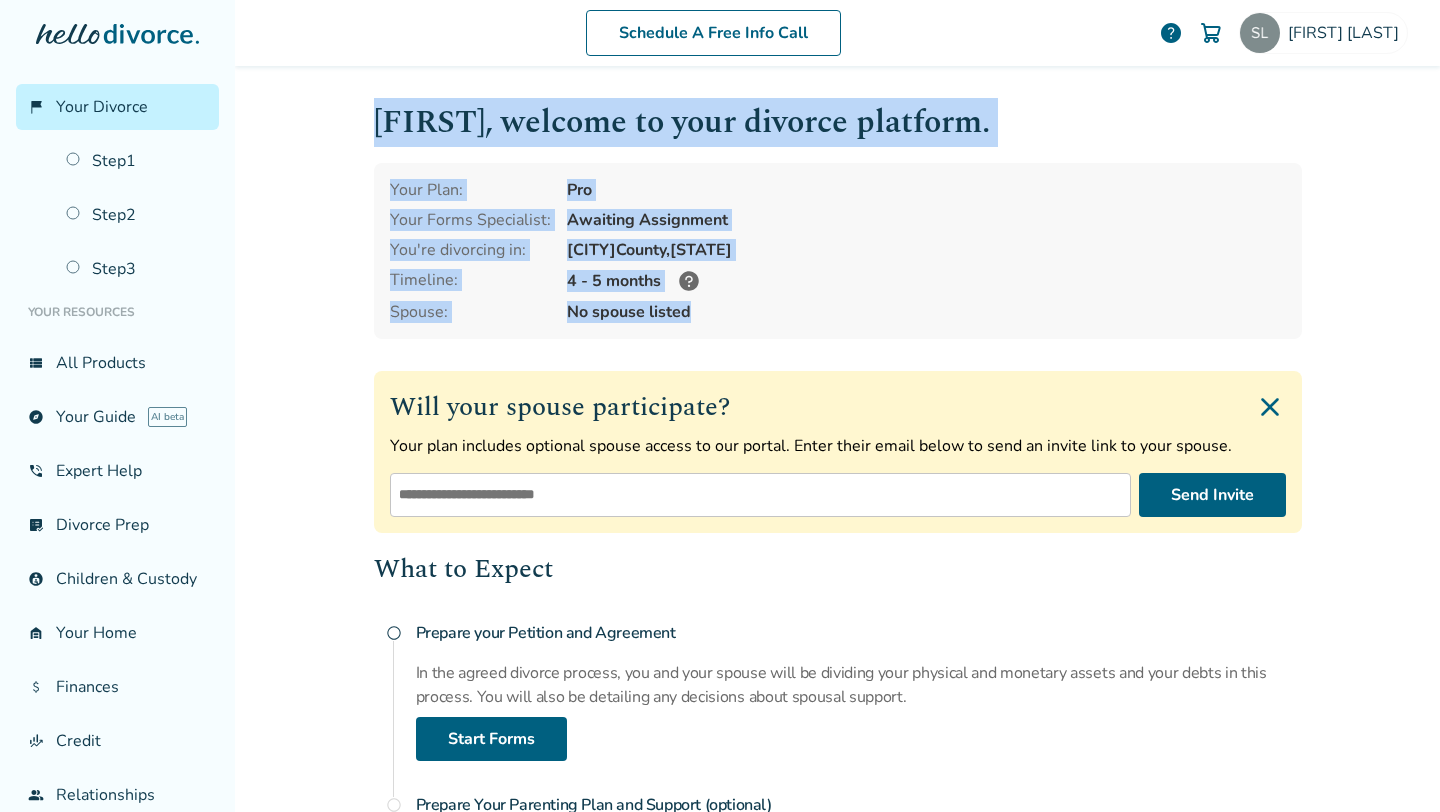 drag, startPoint x: 371, startPoint y: 117, endPoint x: 696, endPoint y: 320, distance: 383.18924 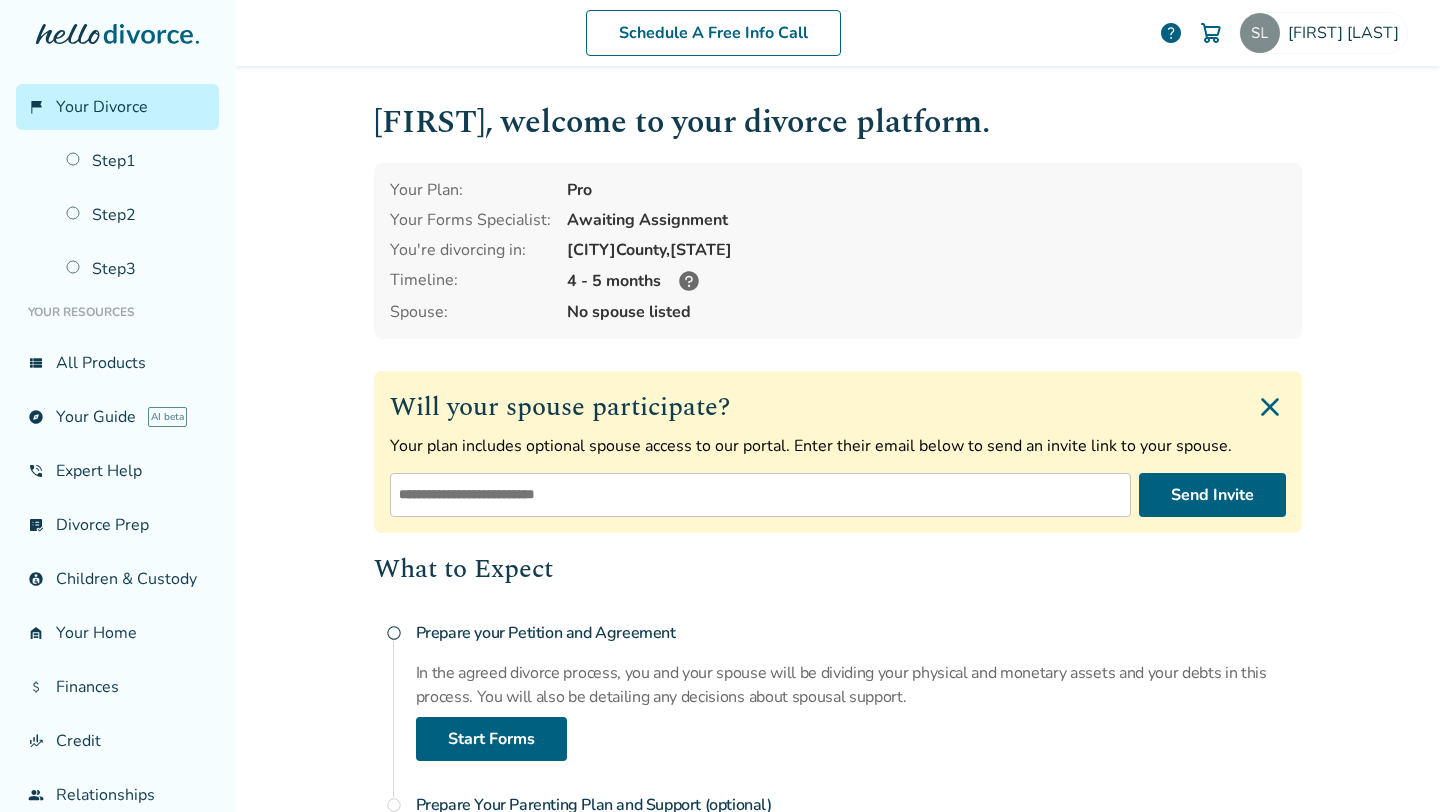 click on "4 - 5 months" at bounding box center (926, 281) 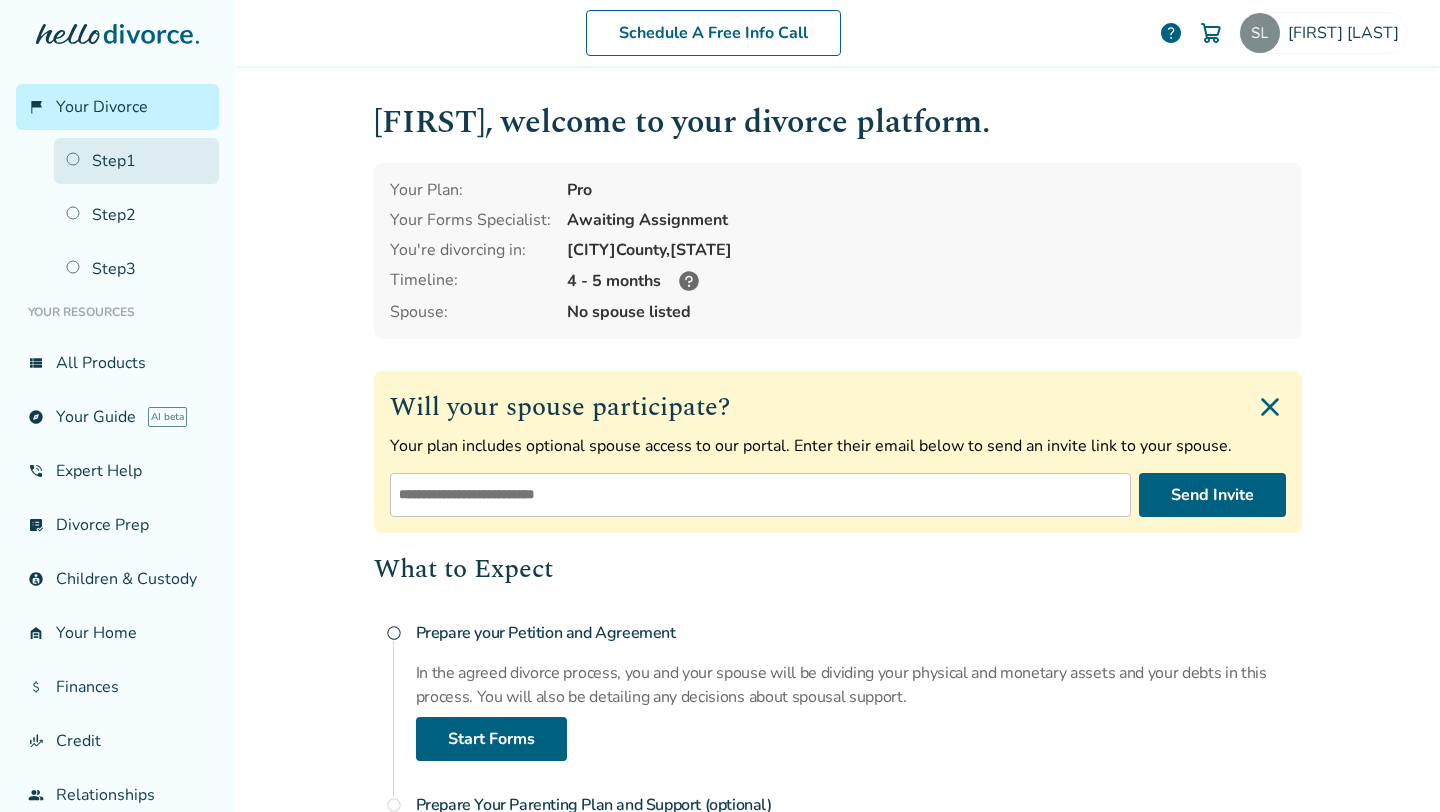click on "Step  1" at bounding box center [136, 161] 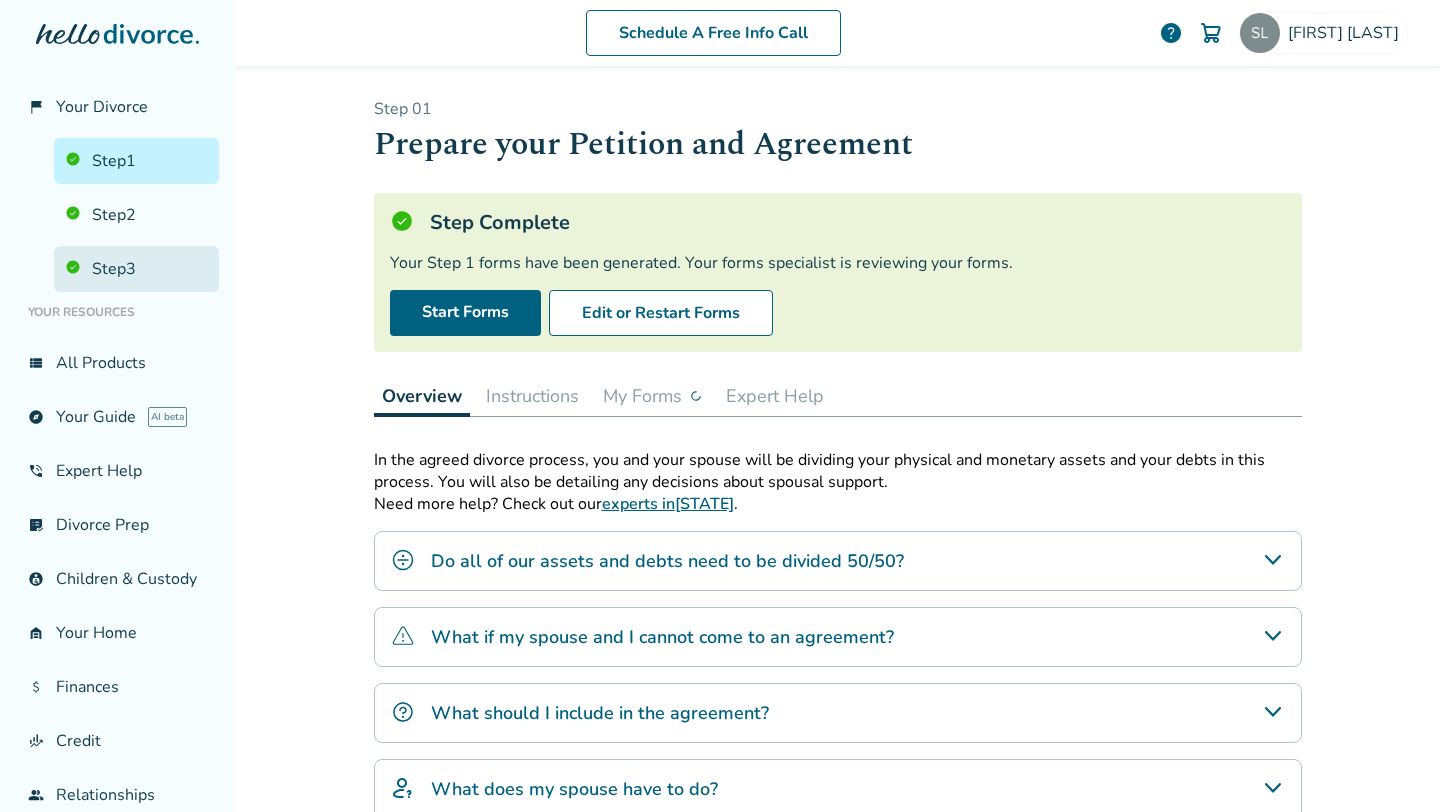 click on "Step  3" at bounding box center [136, 269] 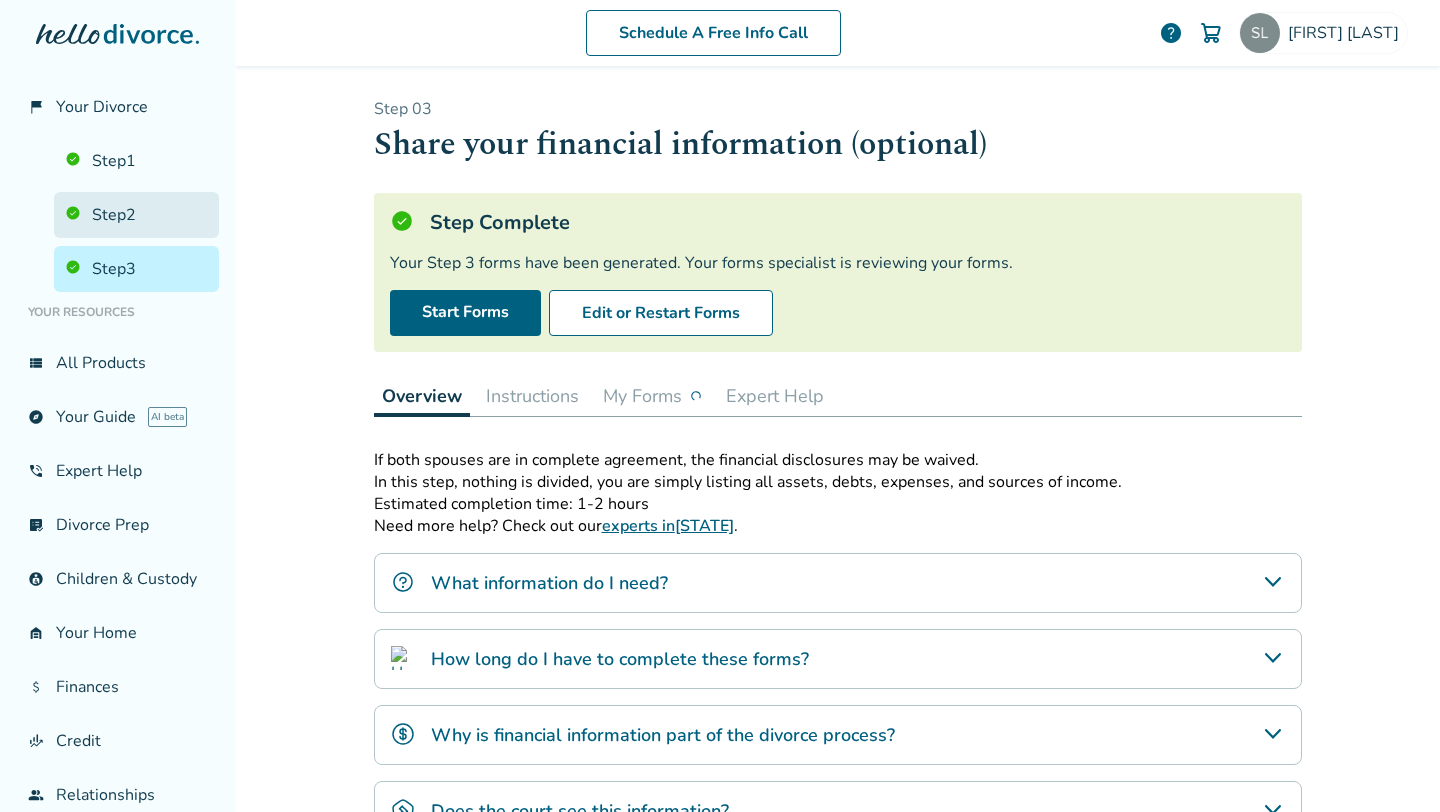 click on "Step  2" at bounding box center (136, 215) 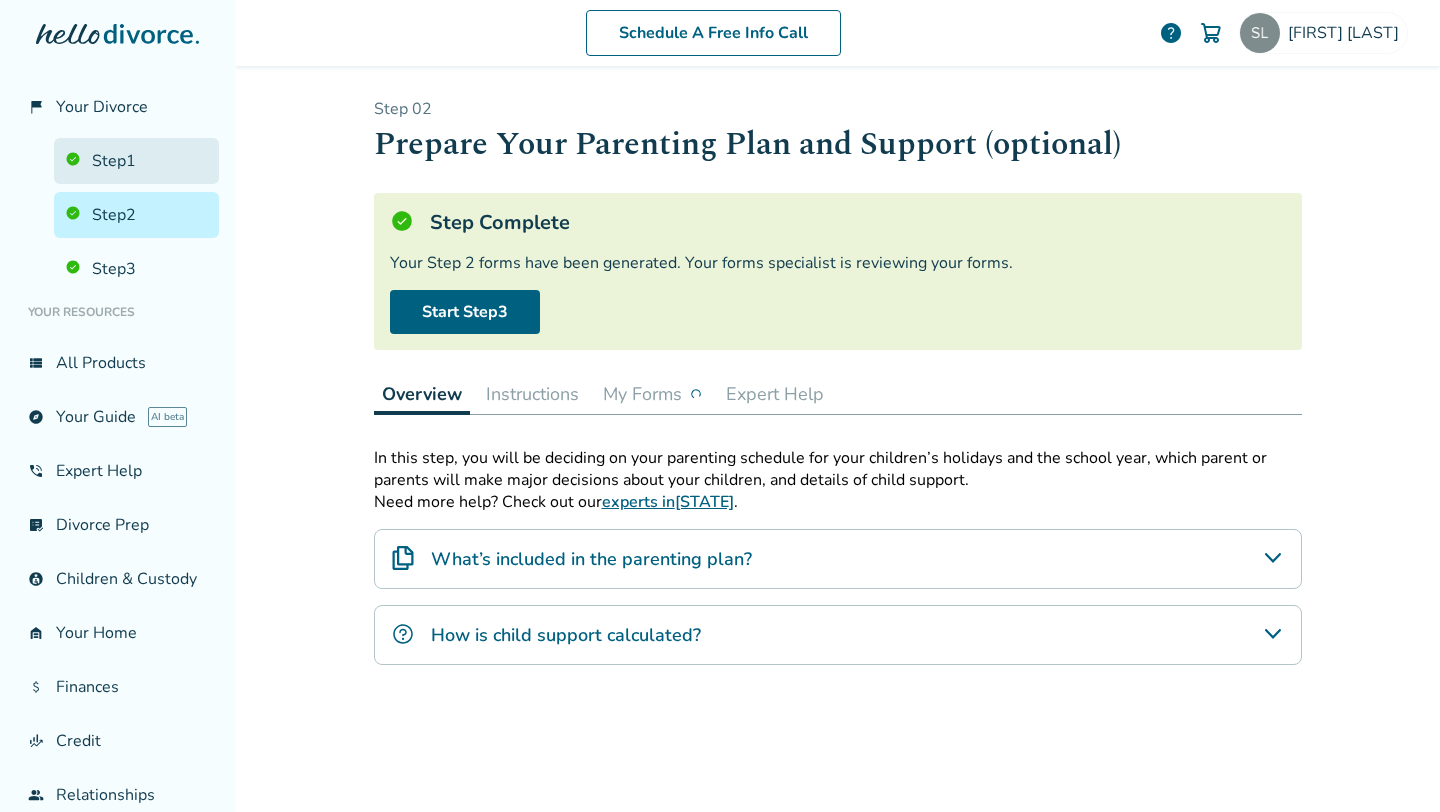 click on "Step  1" at bounding box center (136, 161) 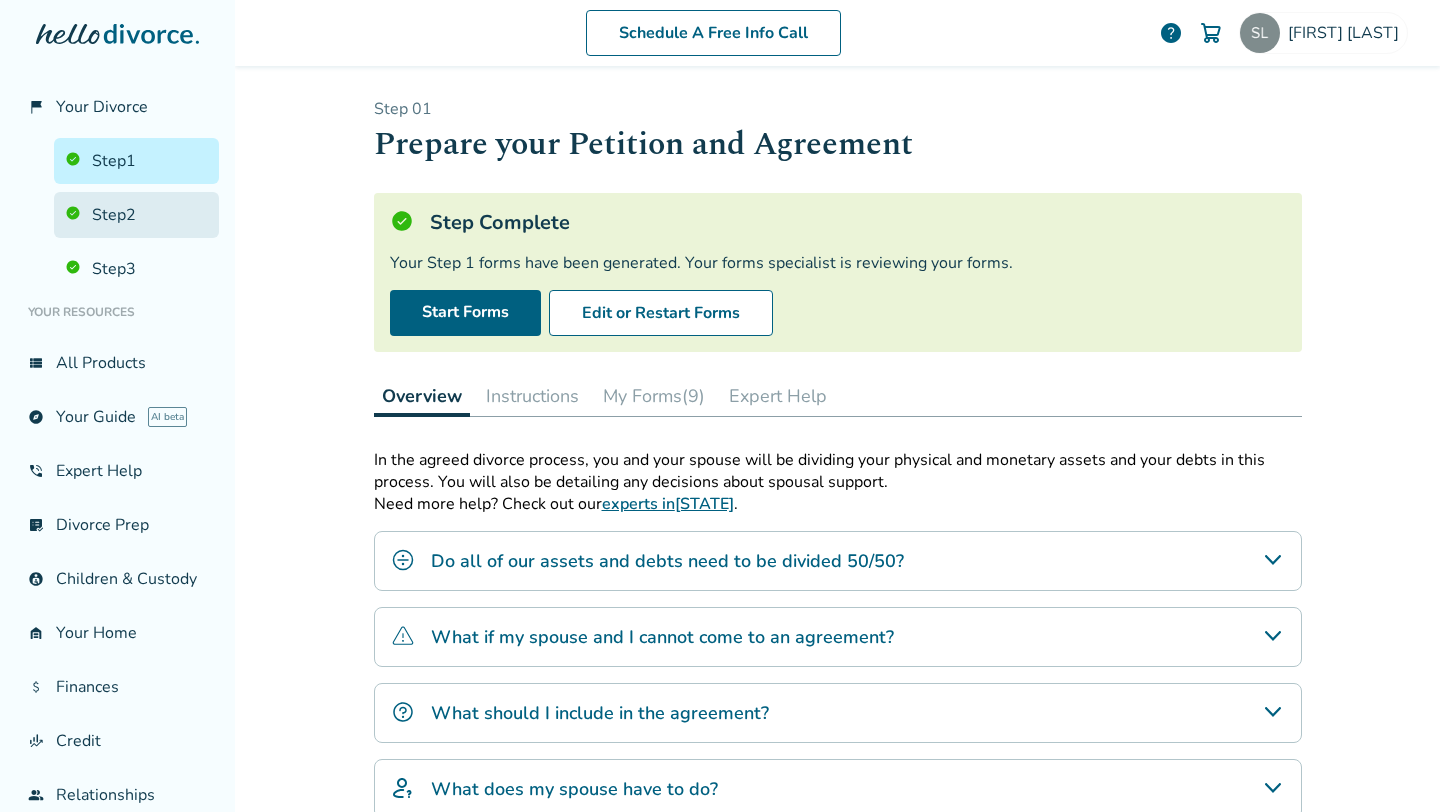 click on "Step  2" at bounding box center [136, 215] 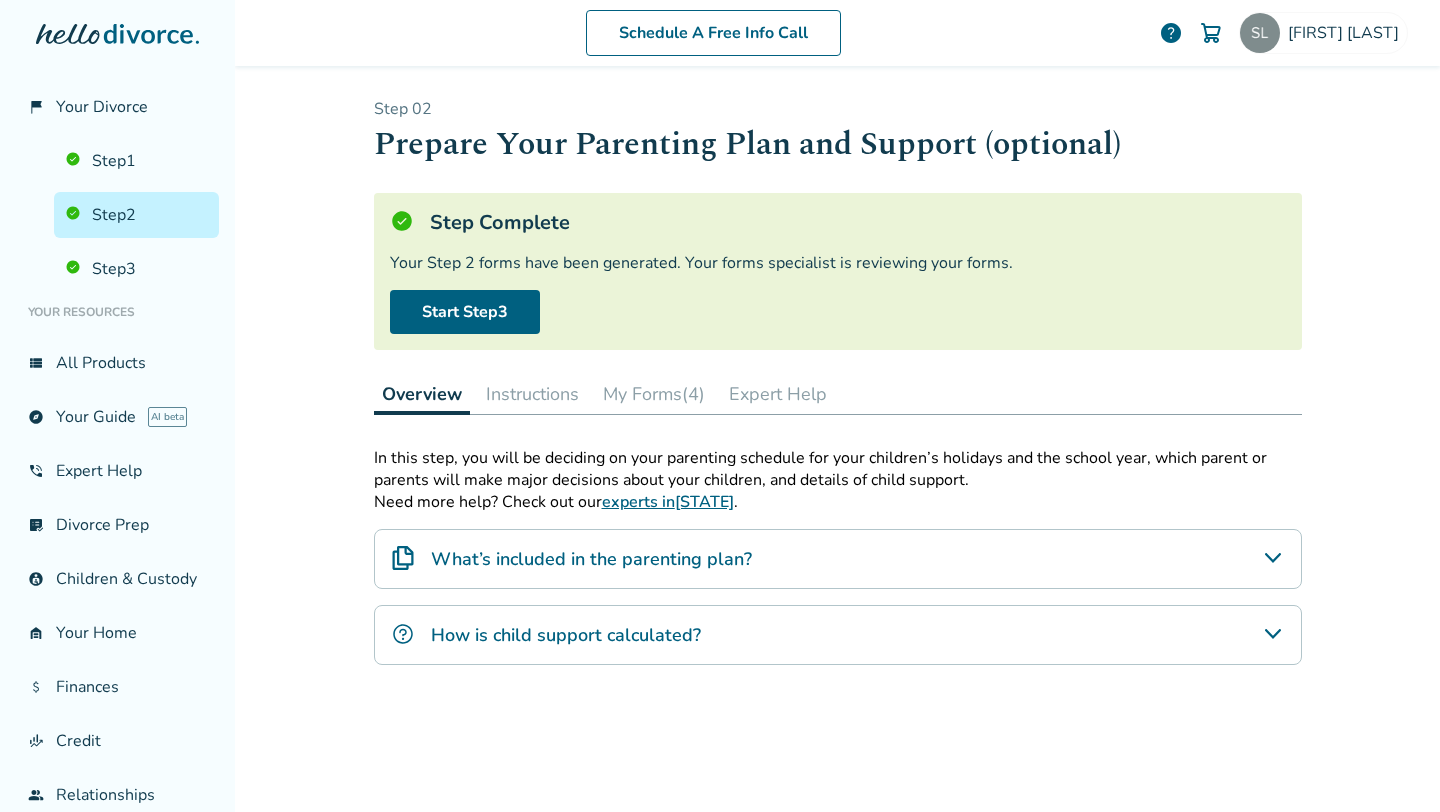 click on "My Forms  (4)" at bounding box center [654, 394] 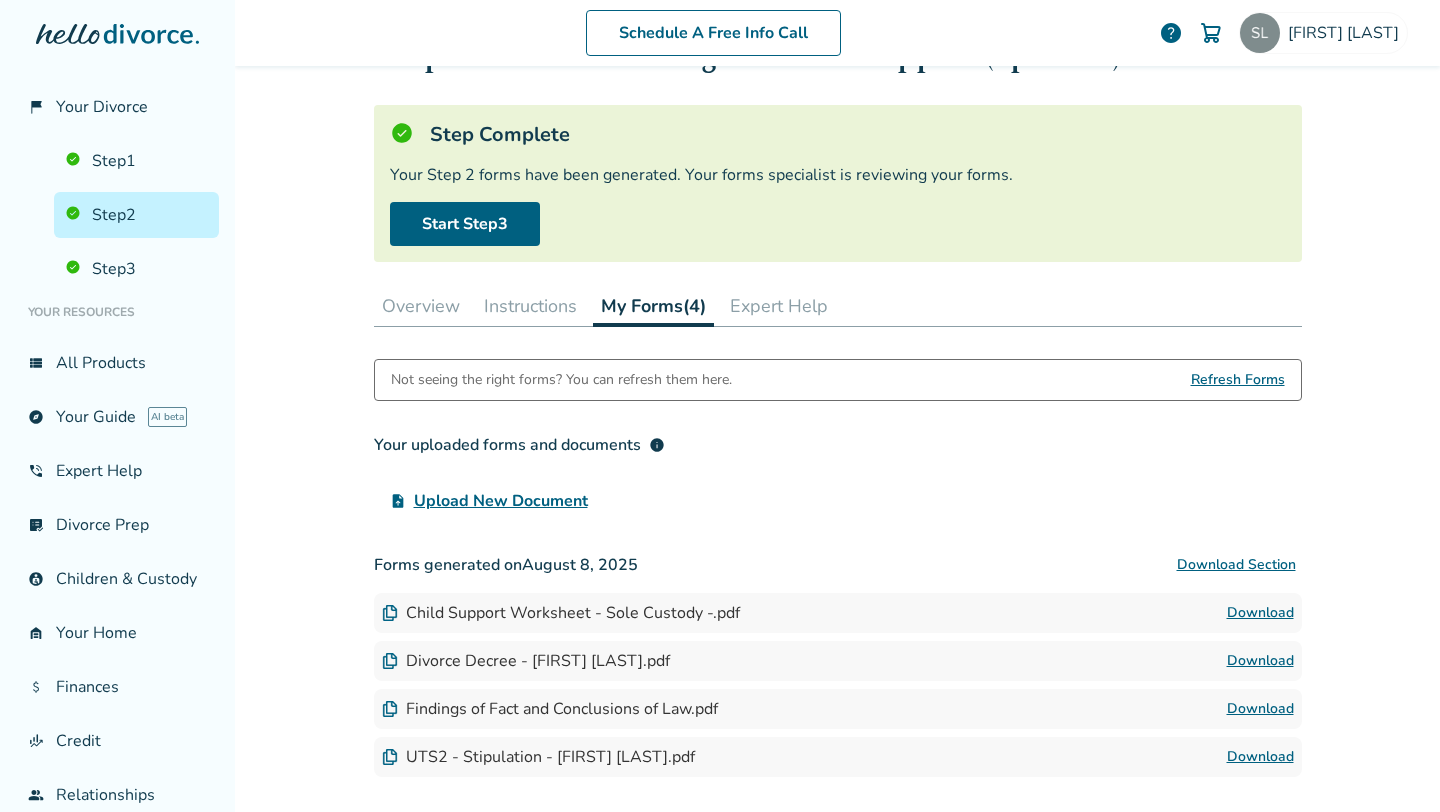 scroll, scrollTop: 0, scrollLeft: 0, axis: both 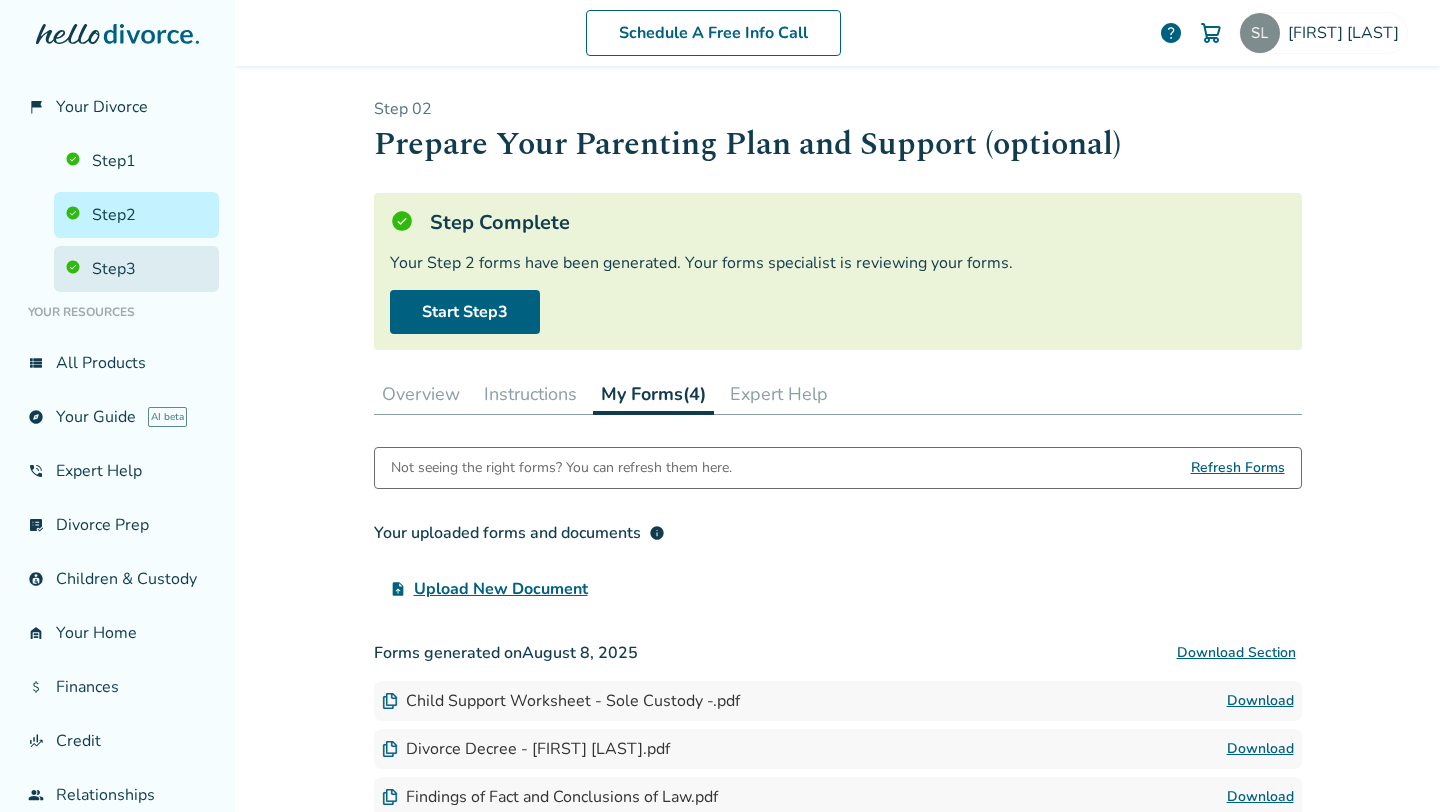 click on "Step  3" at bounding box center (136, 269) 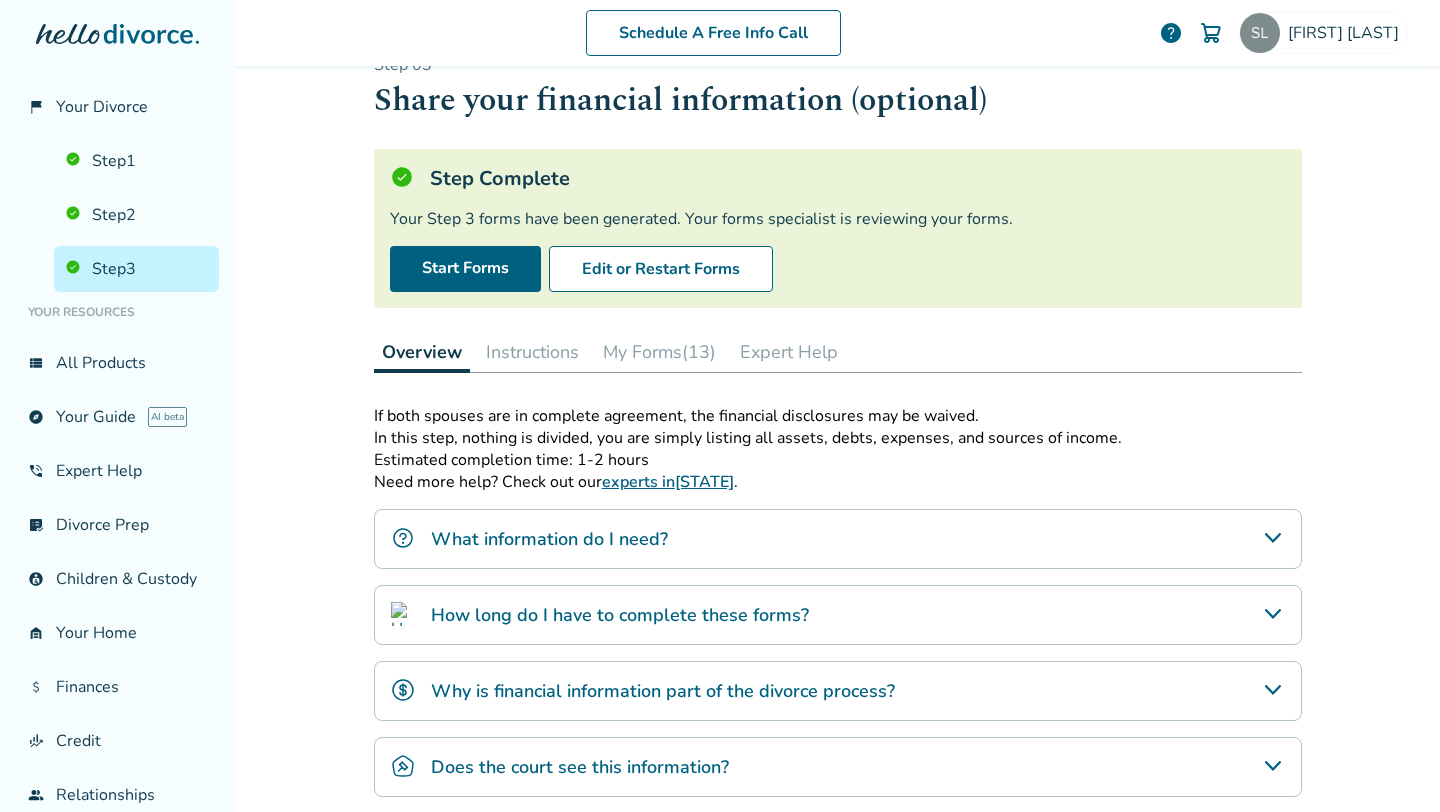 scroll, scrollTop: 58, scrollLeft: 0, axis: vertical 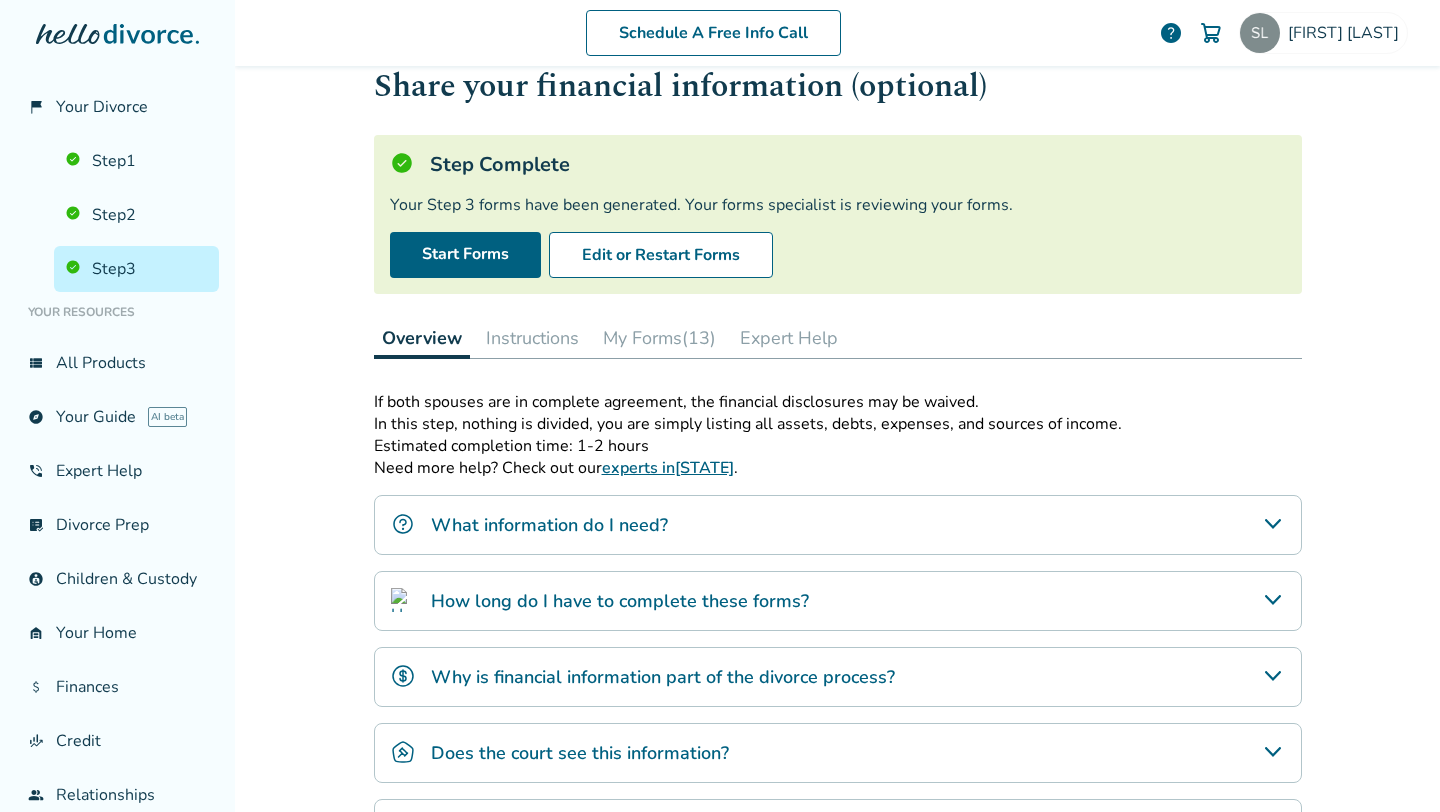 click on "My Forms  (13)" at bounding box center (659, 338) 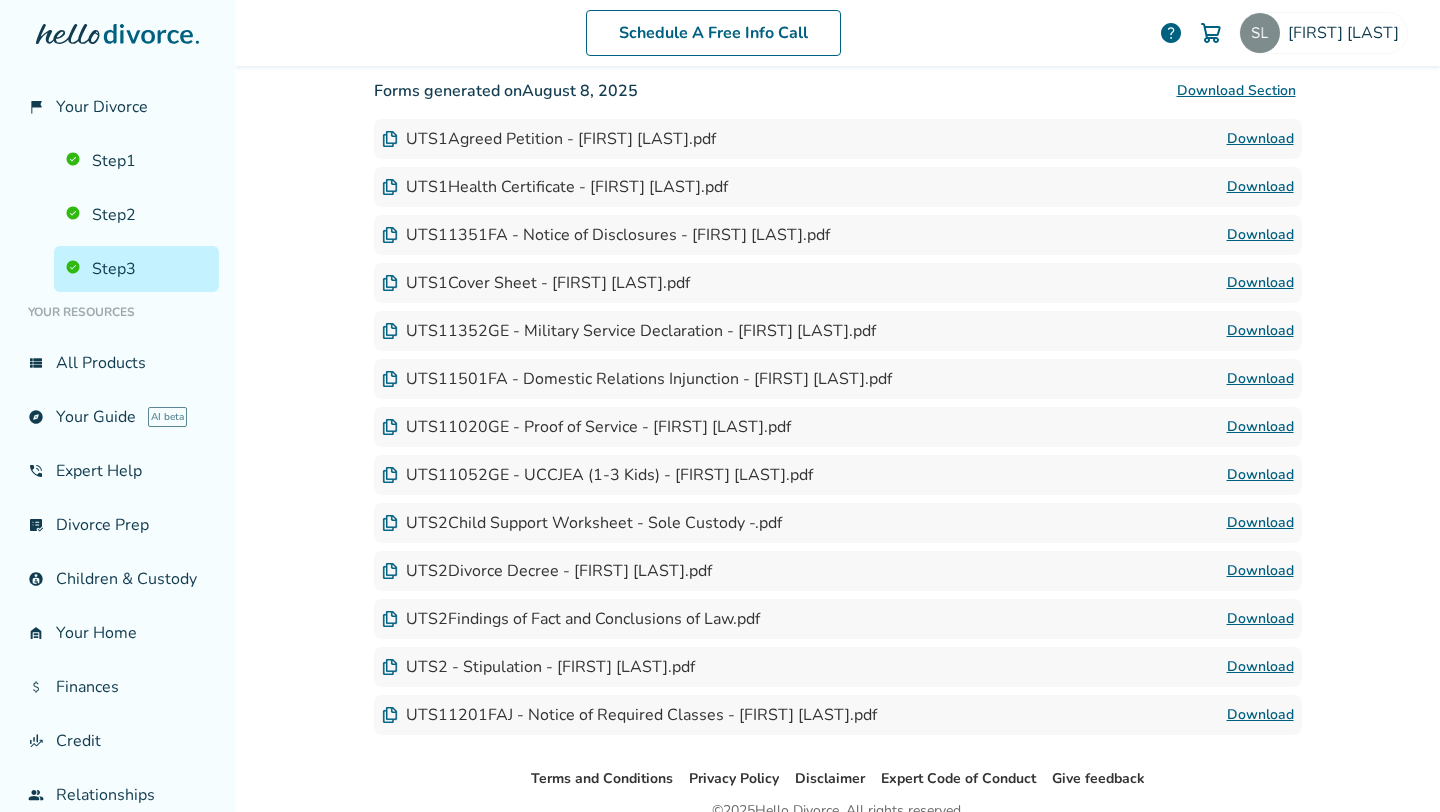 scroll, scrollTop: 556, scrollLeft: 0, axis: vertical 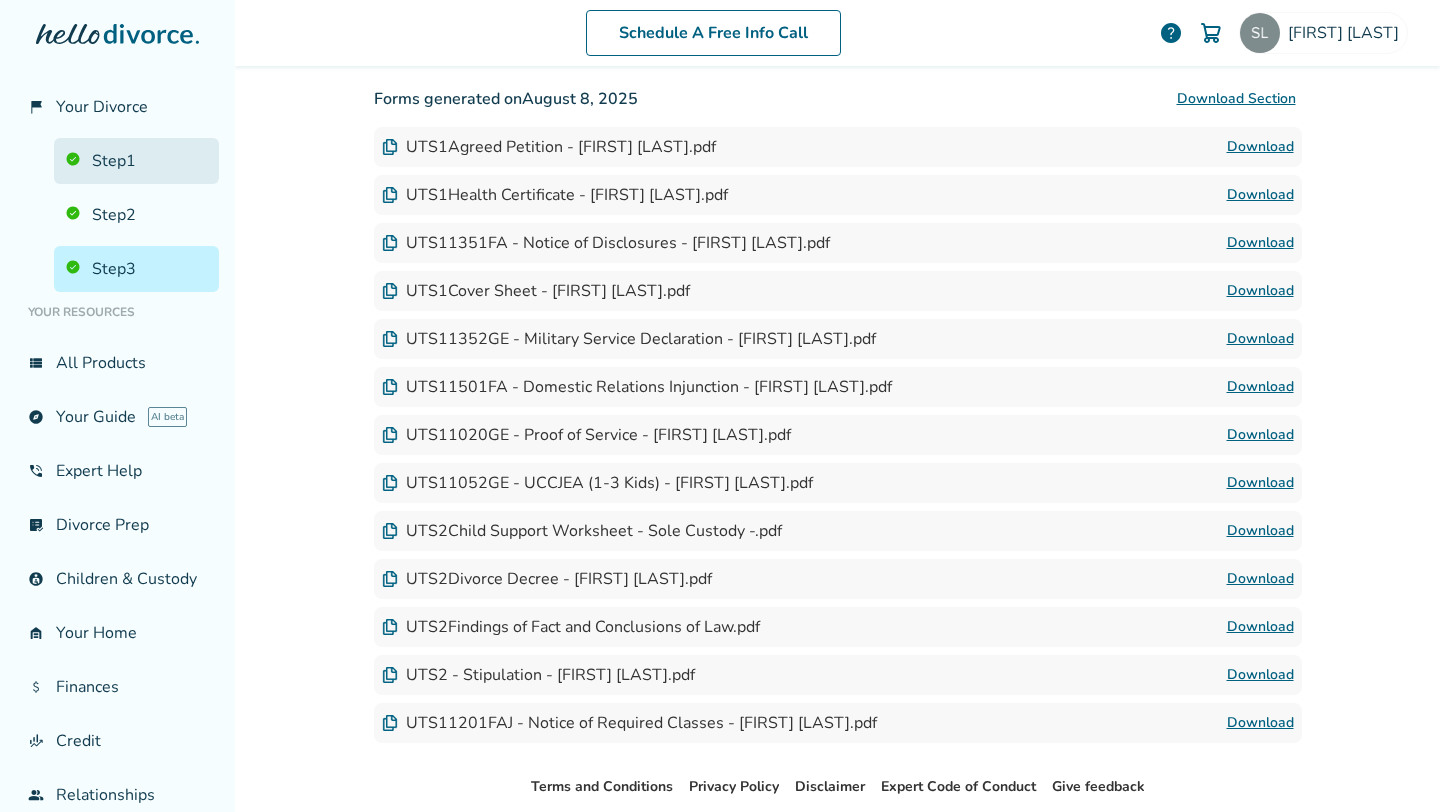 click on "Step  1" at bounding box center [136, 161] 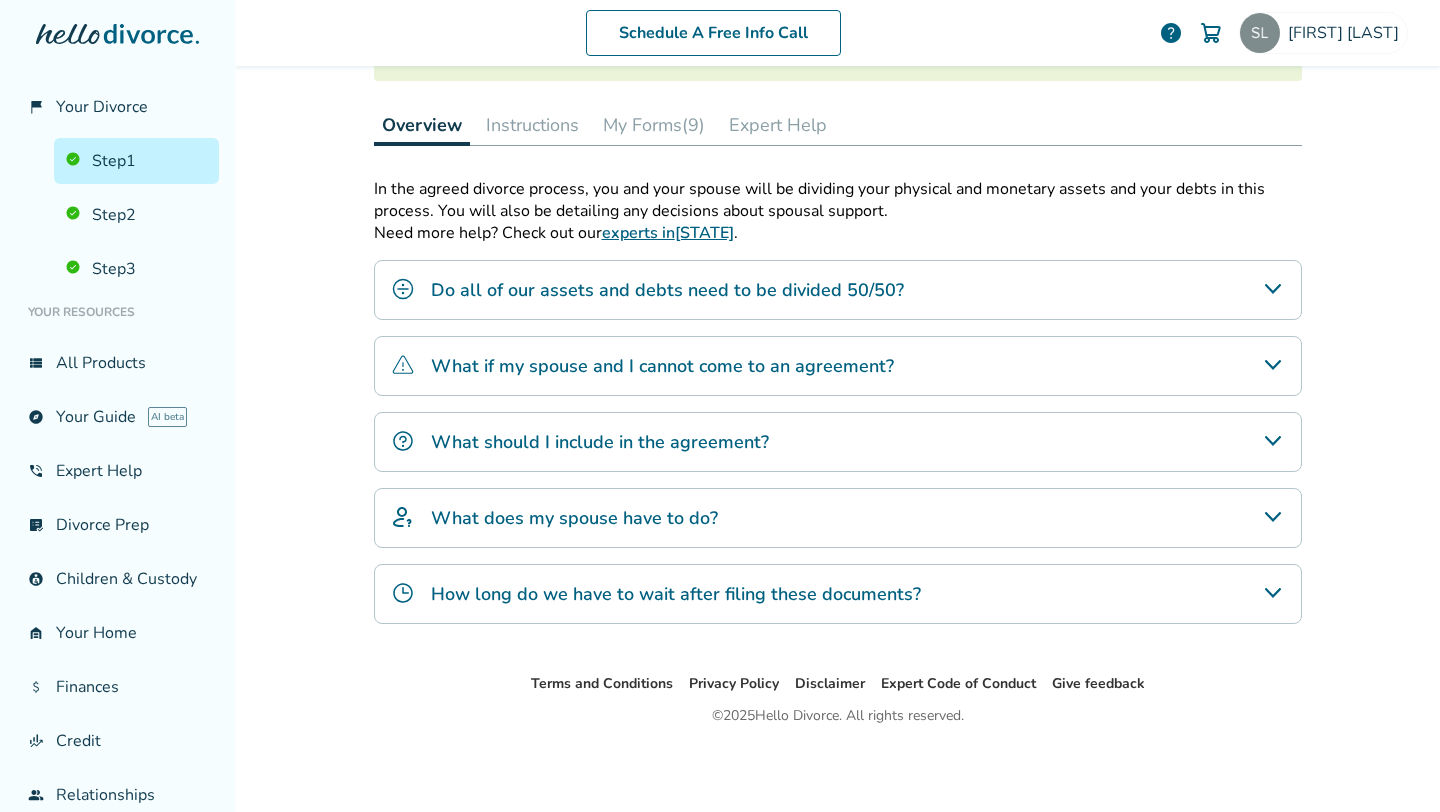scroll, scrollTop: 98, scrollLeft: 0, axis: vertical 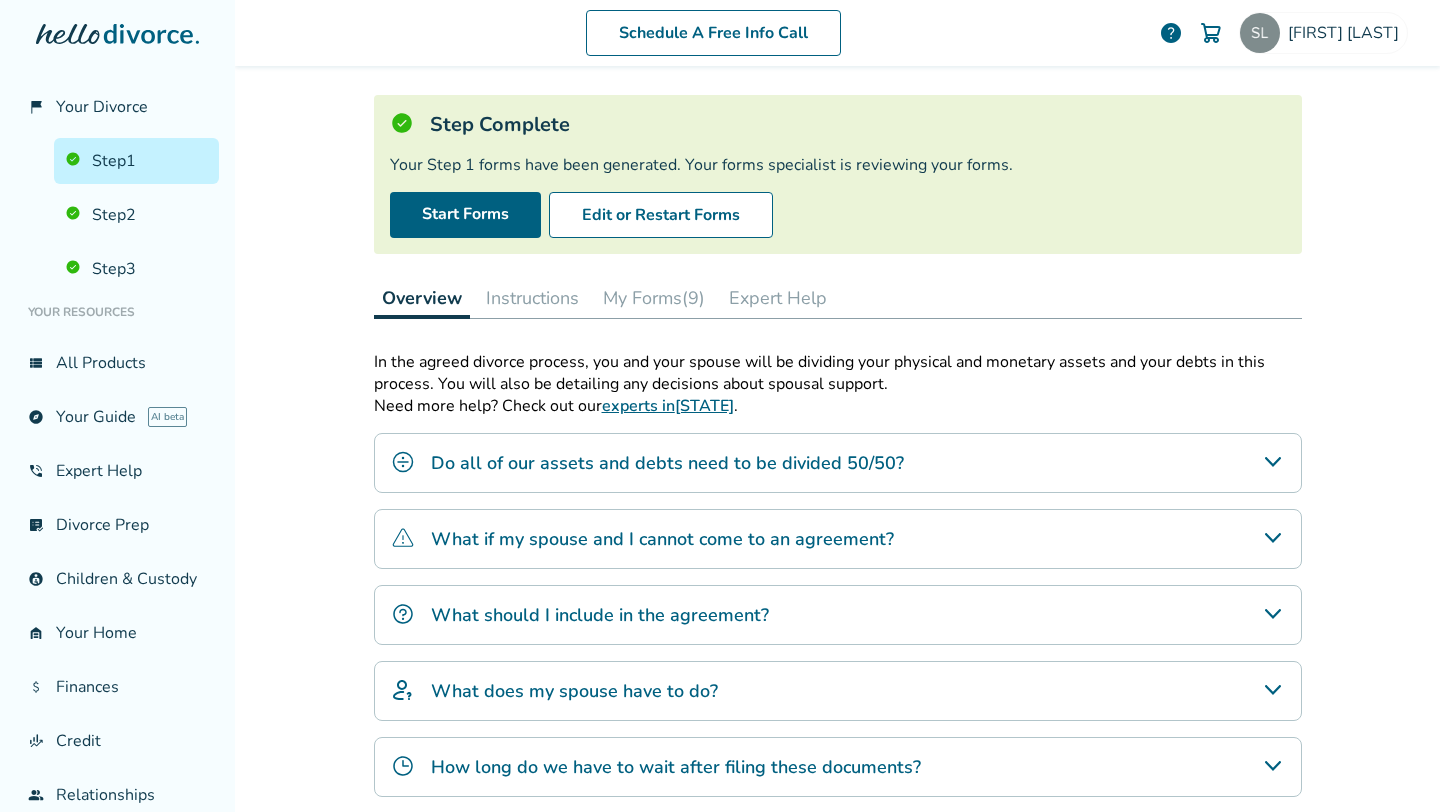 click on "My Forms  (9)" at bounding box center [654, 298] 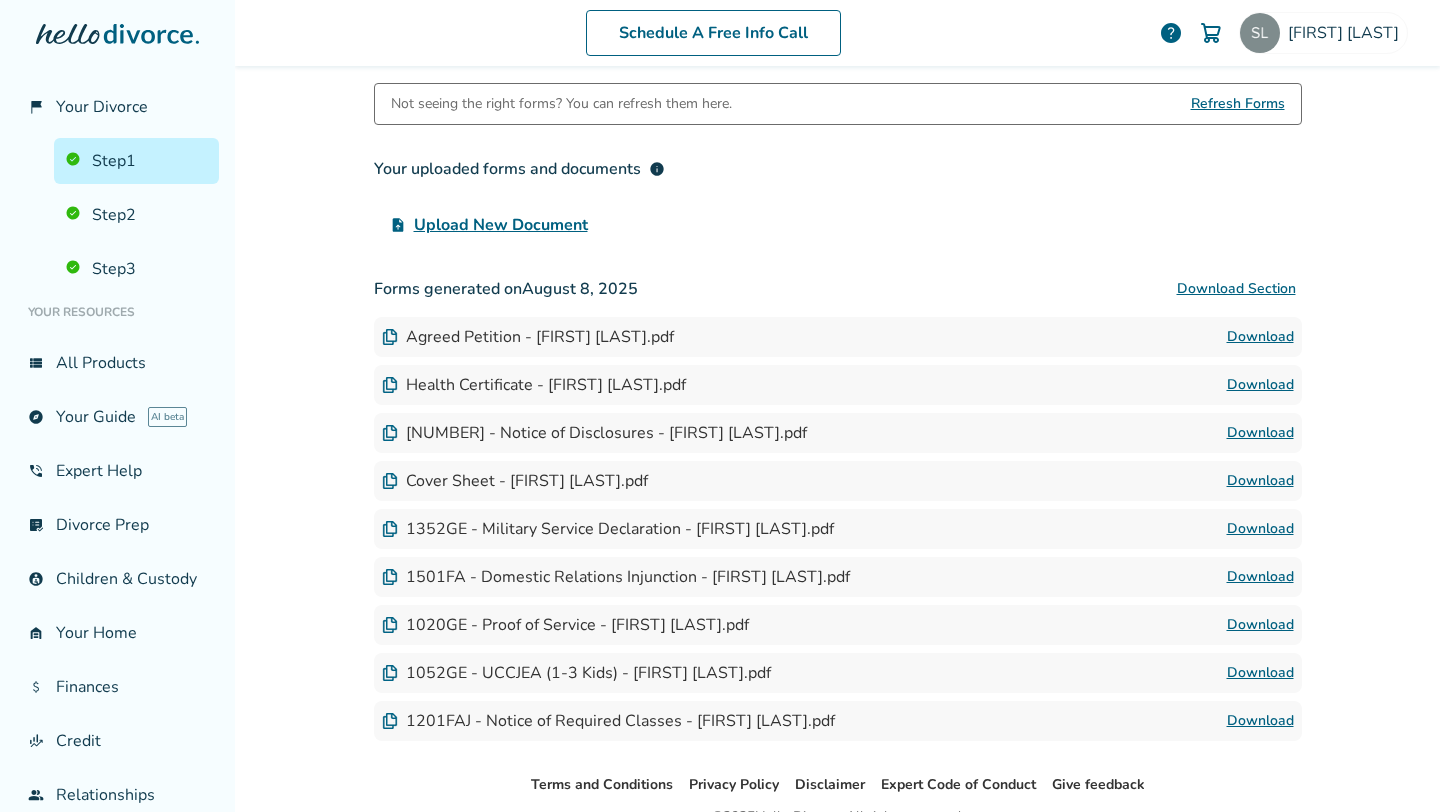 scroll, scrollTop: 370, scrollLeft: 0, axis: vertical 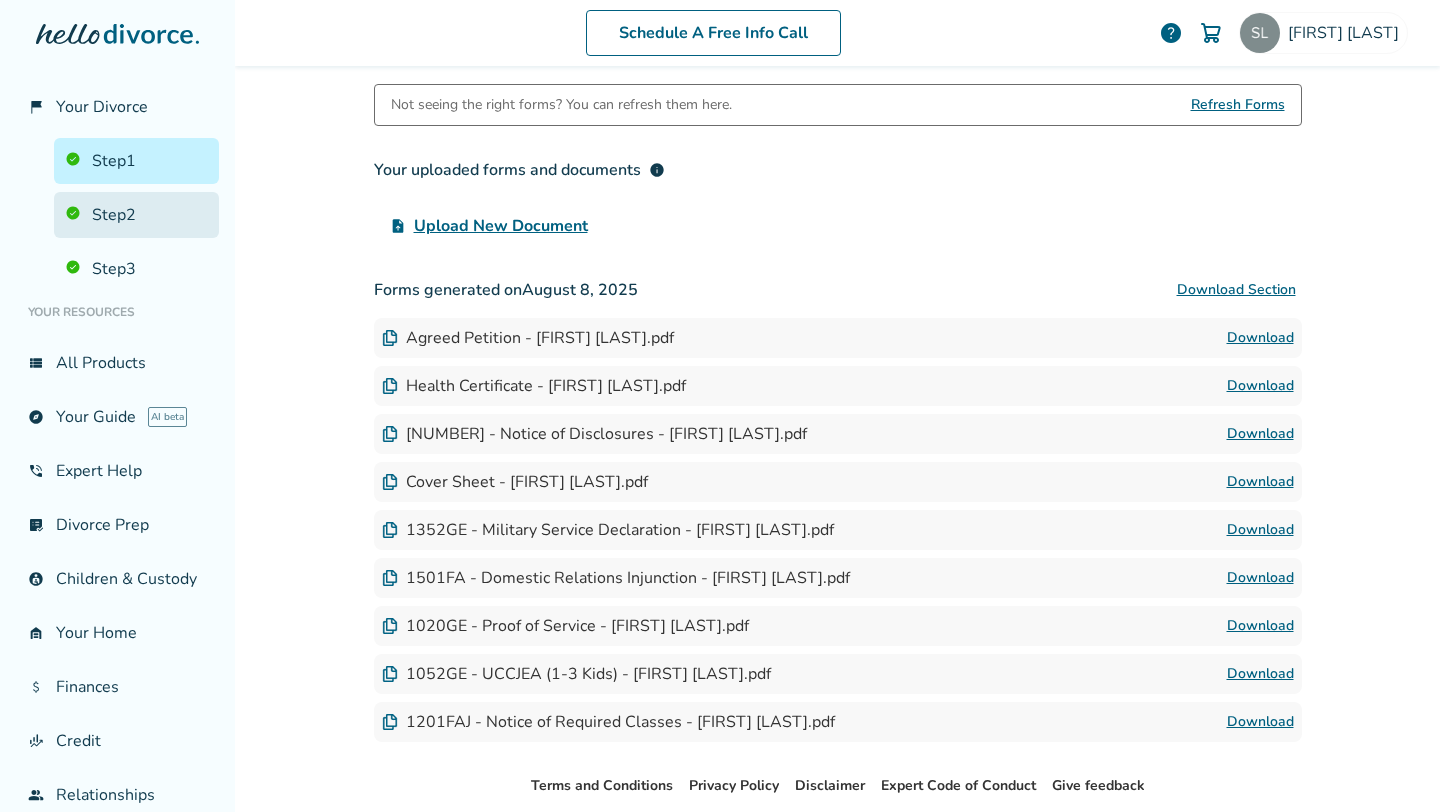 click on "Step  2" at bounding box center [136, 215] 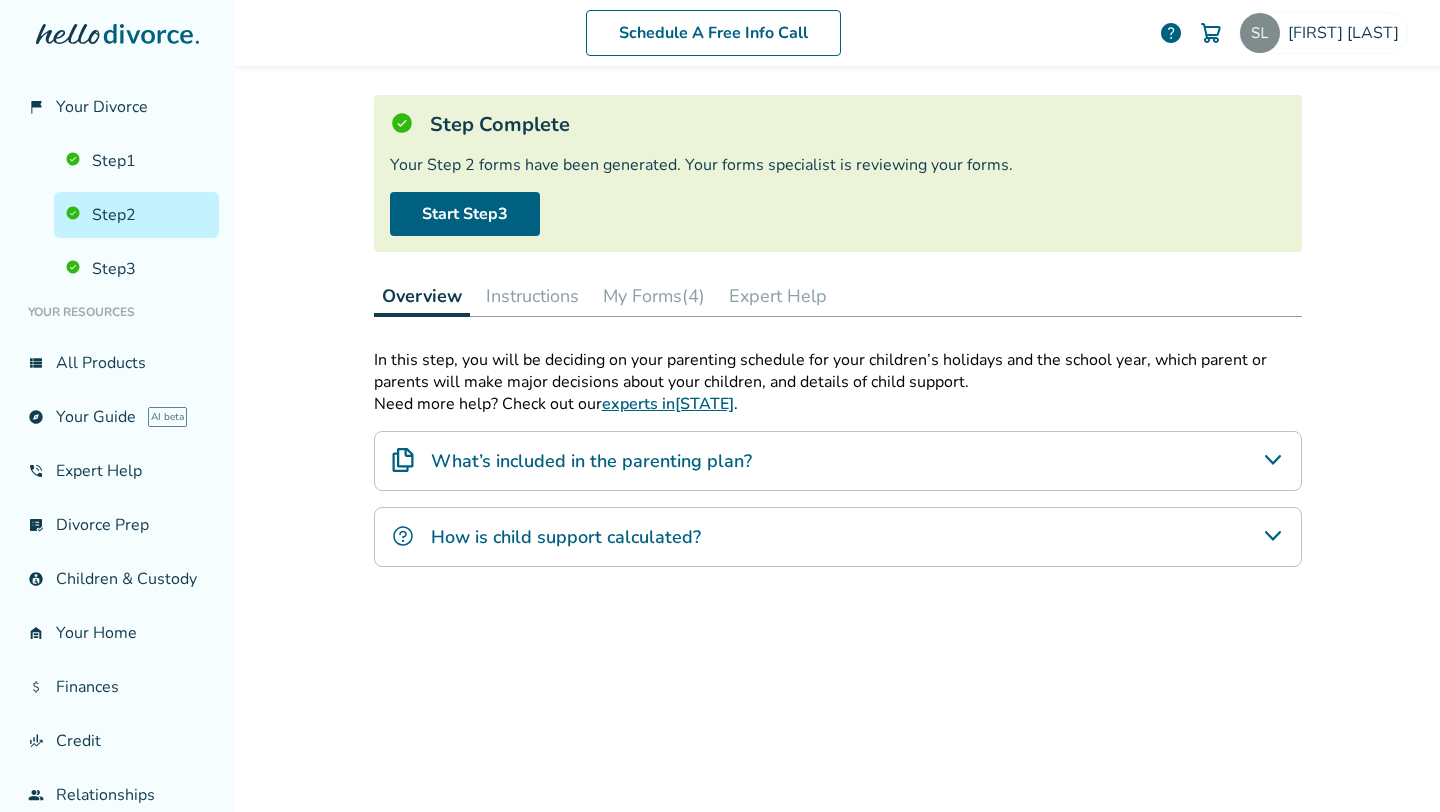 click on "My Forms  (4)" at bounding box center (654, 296) 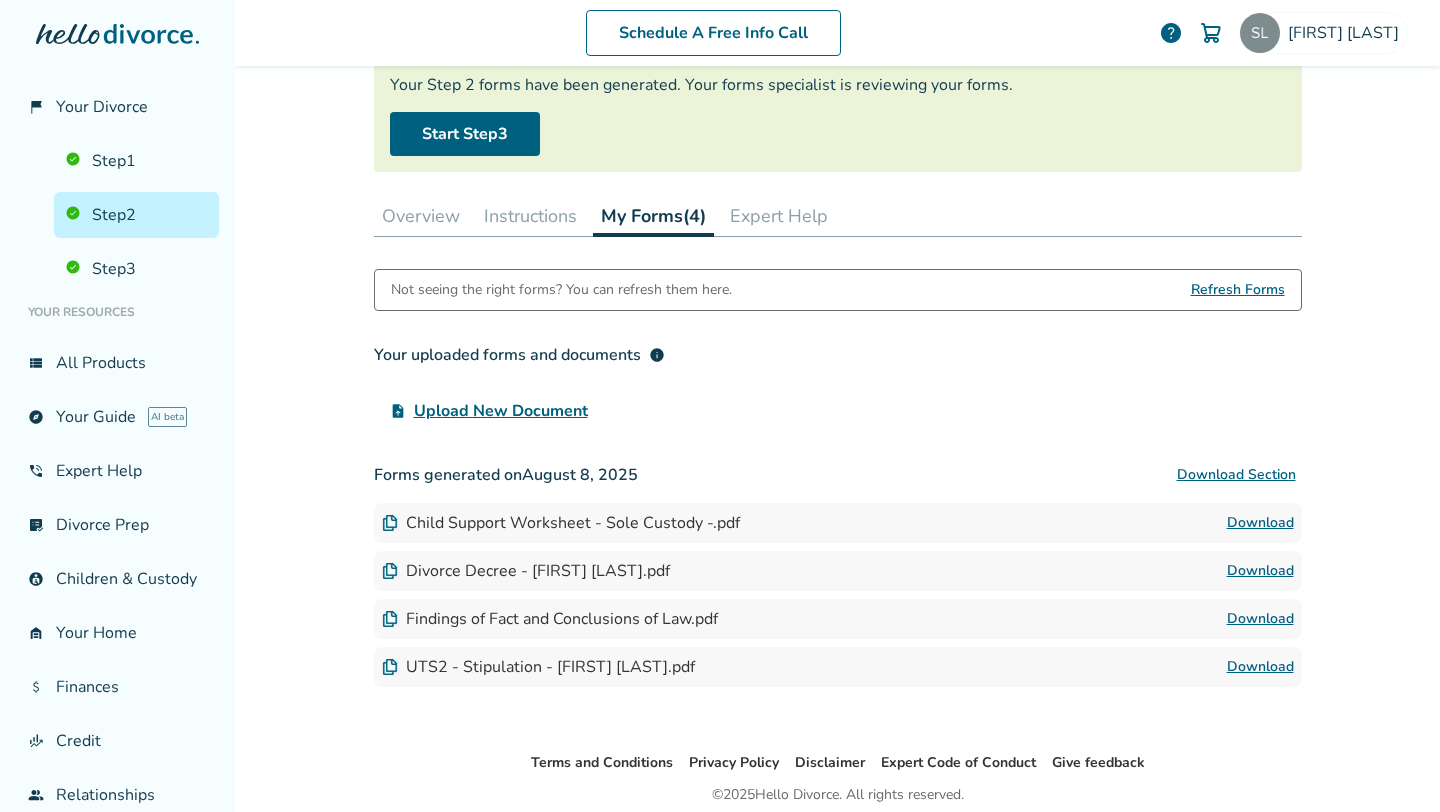 scroll, scrollTop: 180, scrollLeft: 0, axis: vertical 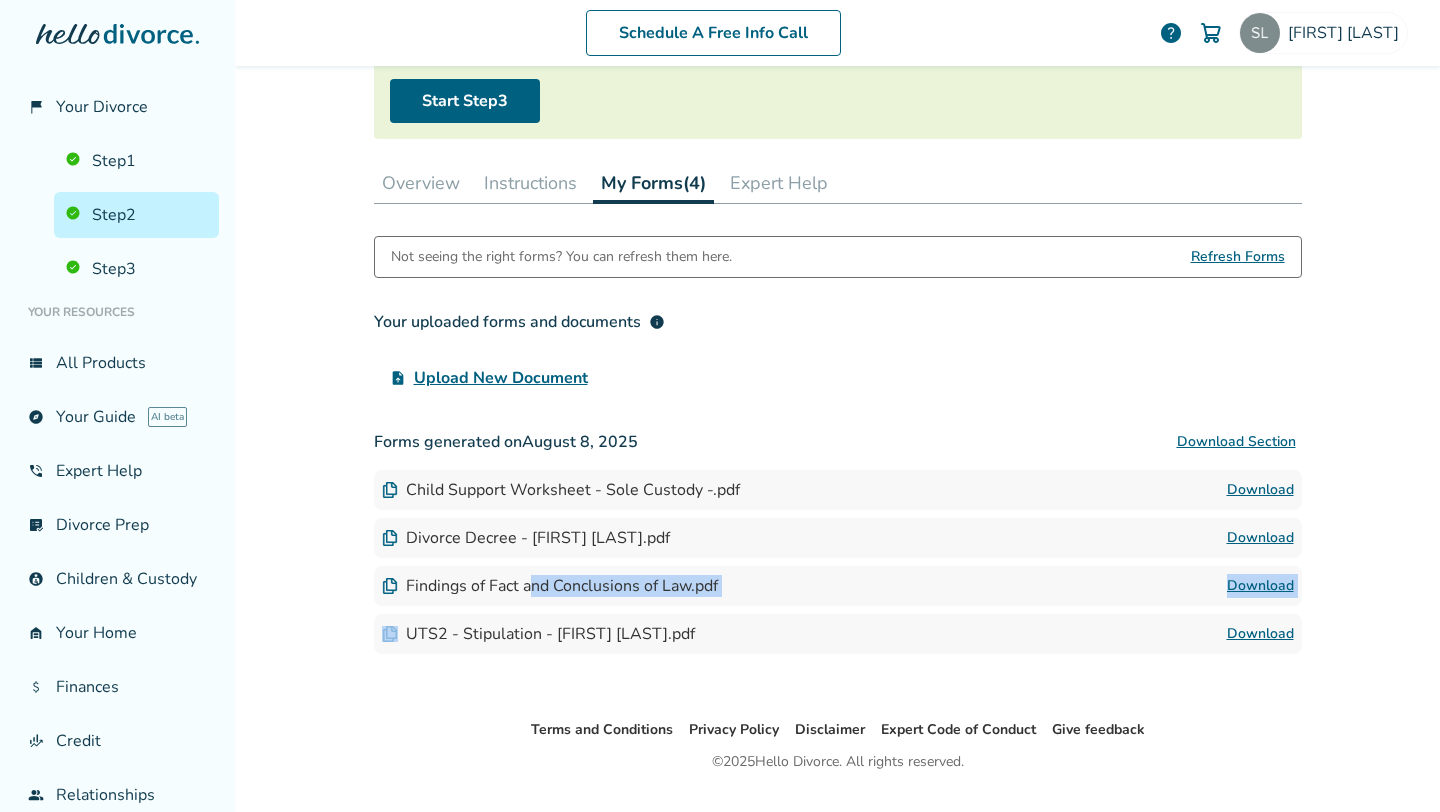 drag, startPoint x: 701, startPoint y: 638, endPoint x: 530, endPoint y: 585, distance: 179.02513 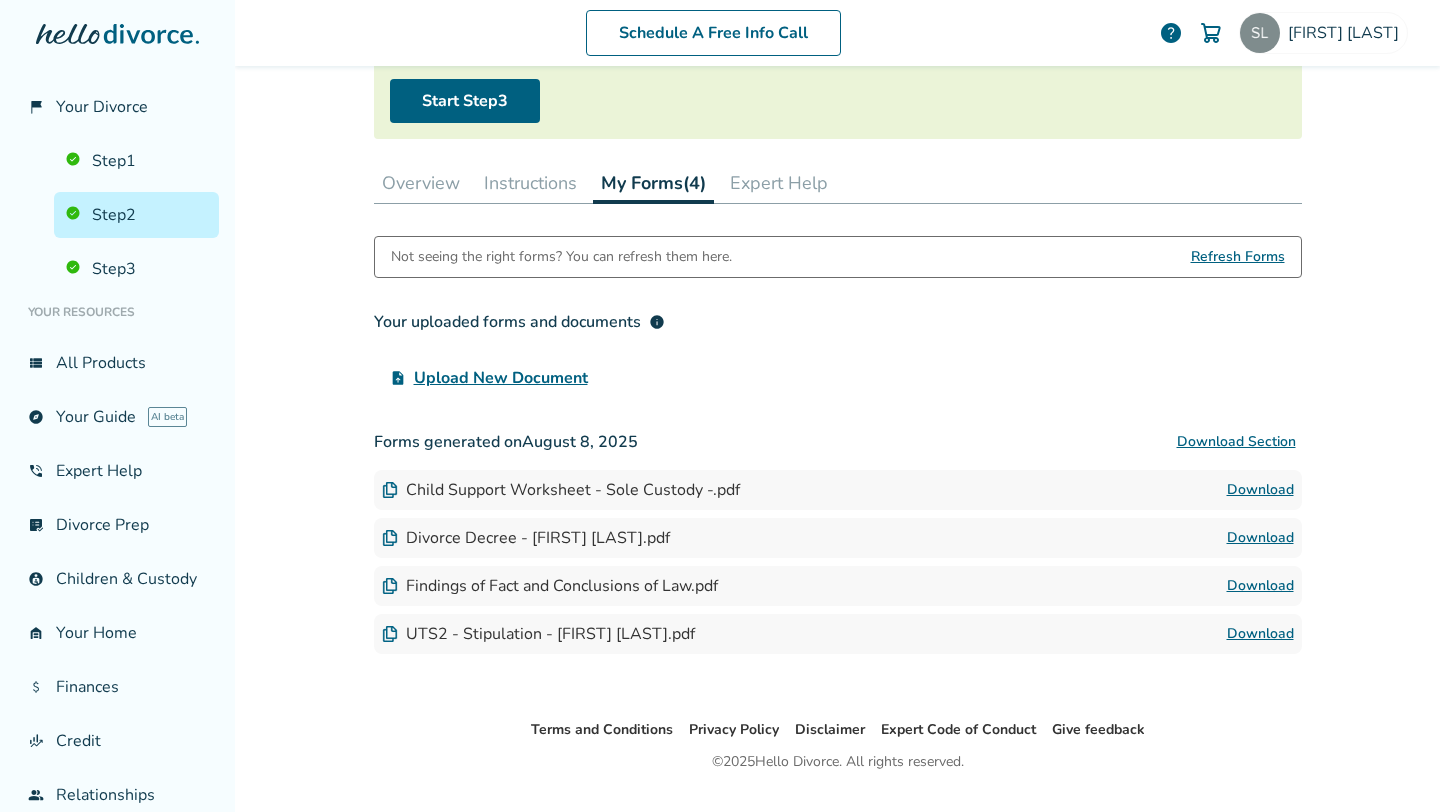 click on "Divorce Decree - [FIRST] [LAST].pdf" at bounding box center [526, 538] 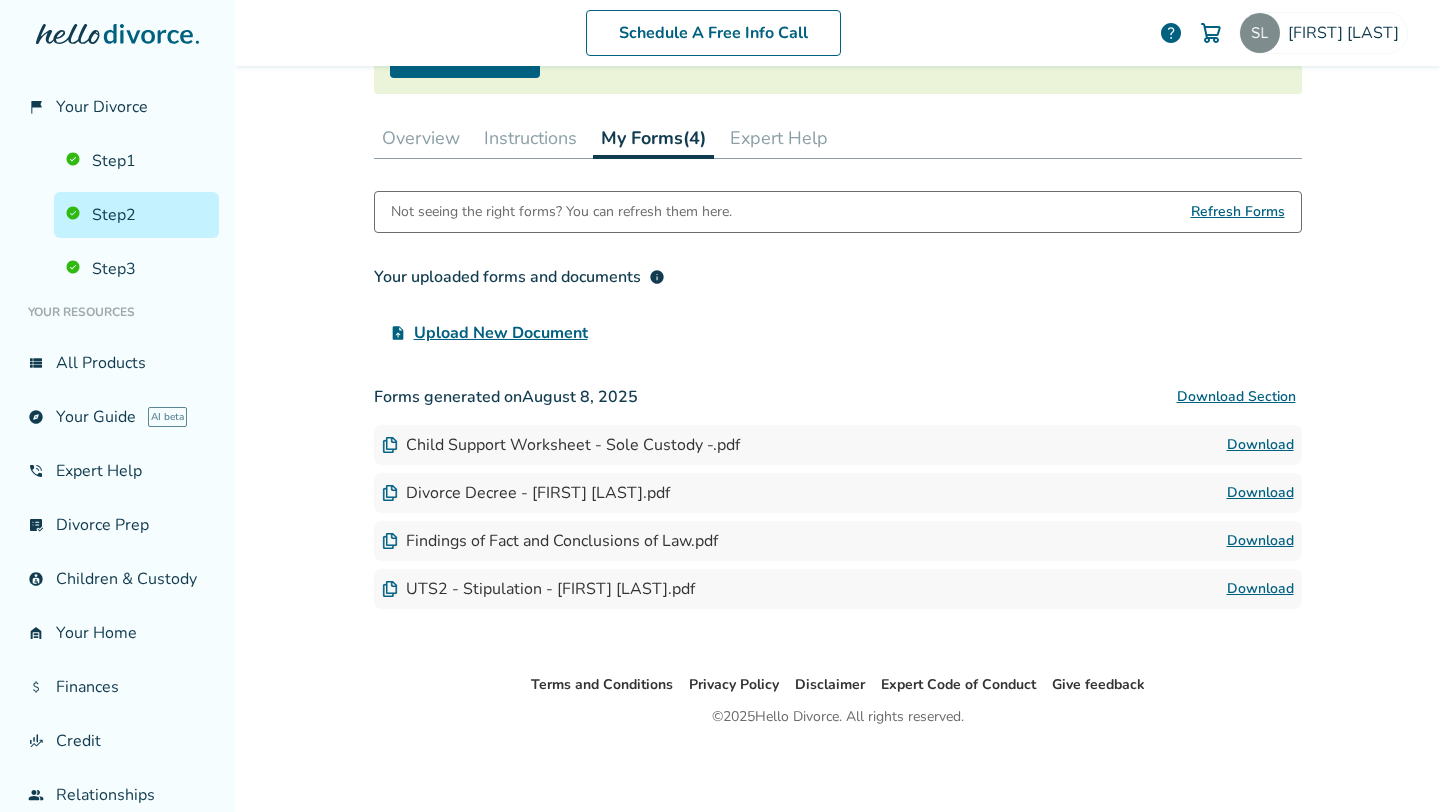 click on "Divorce Decree - [FIRST] [LAST].pdf" at bounding box center (526, 493) 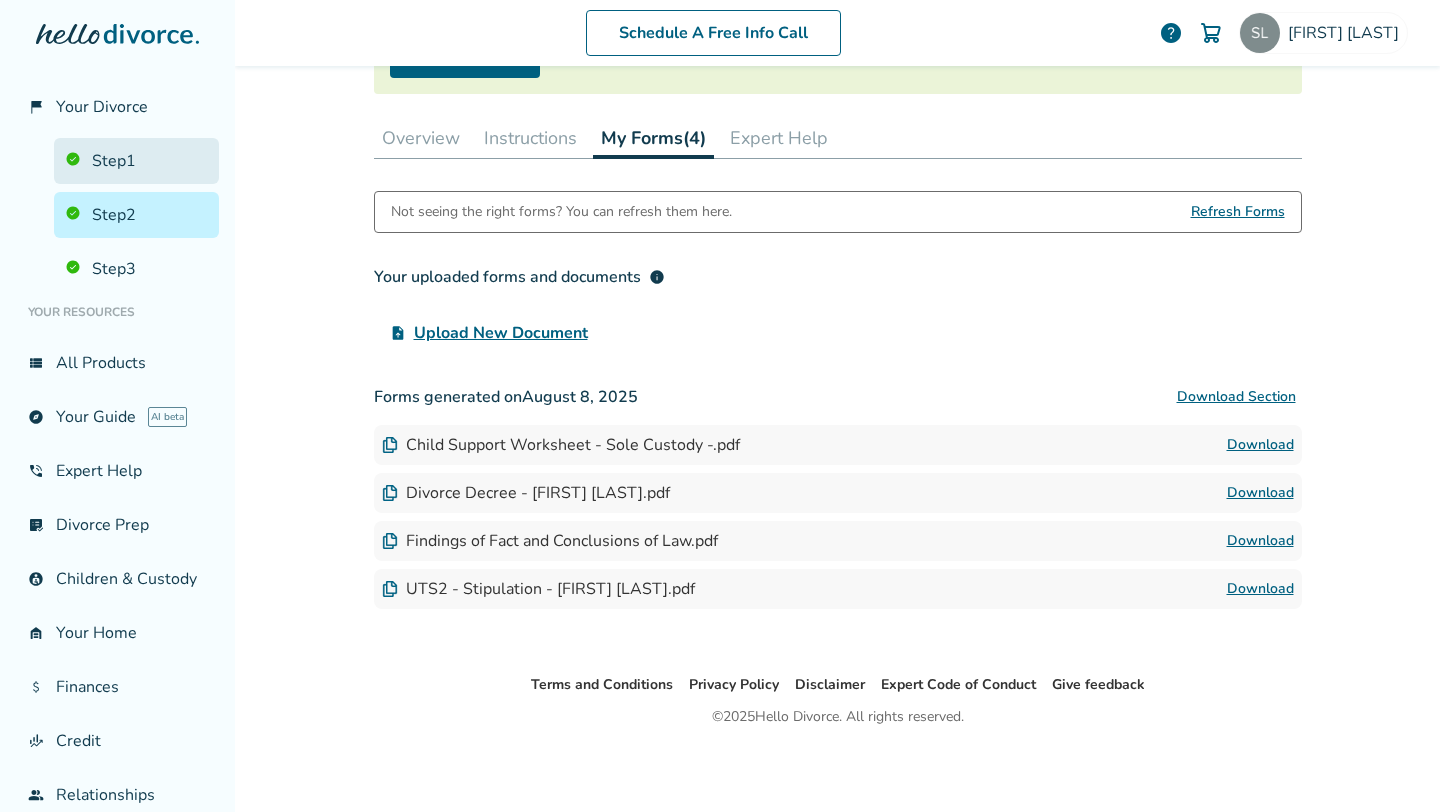 click on "Step  1" at bounding box center [136, 161] 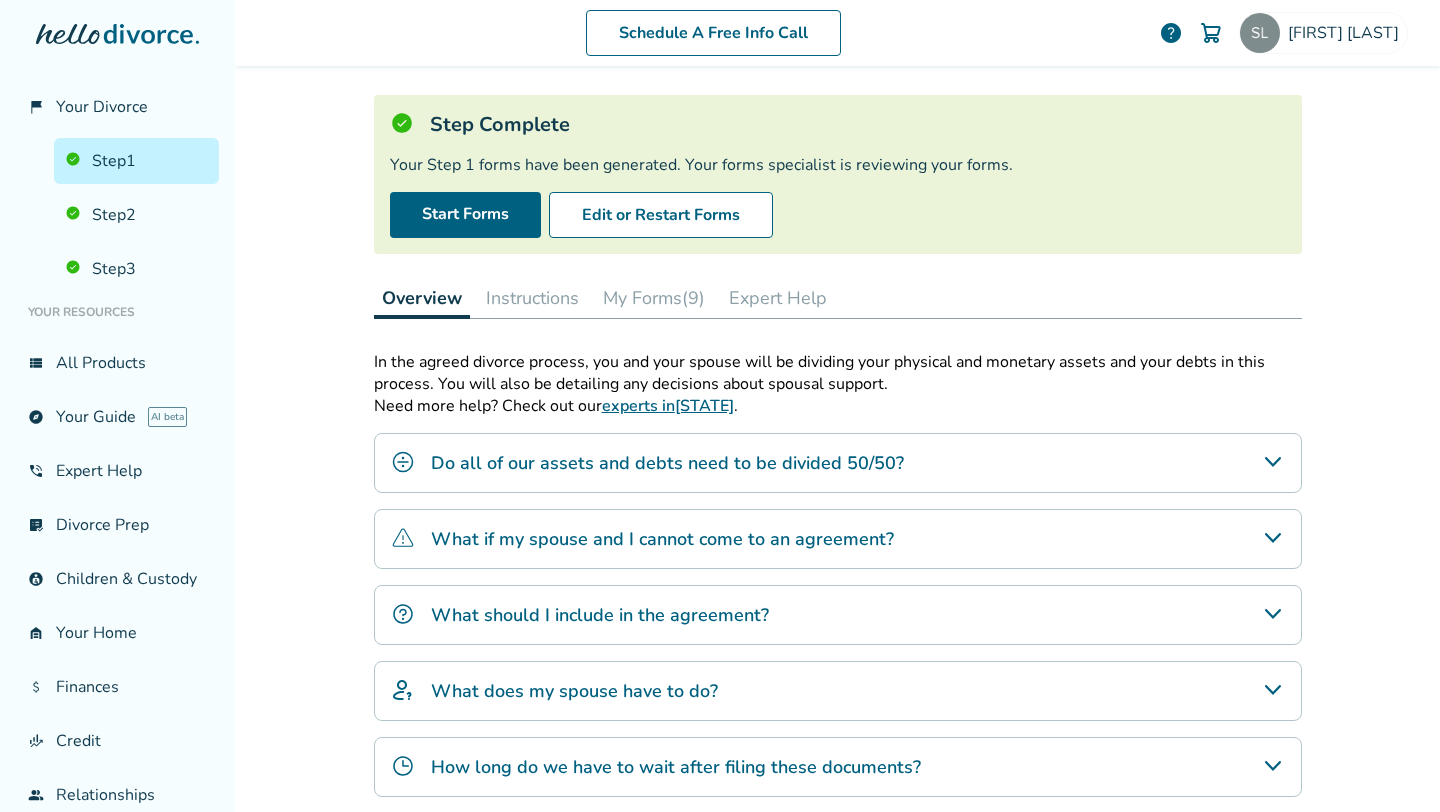 click on "Schedule A Free Info Call [FIRST]   [LAST] help Schedule A Free Call [FIRST]   [LAST] [EMAIL] Profile Orders Payments Sign Out Close Added to cart Step 0 1 Prepare your Petition and Agreement Step Complete Your Step 1 forms have been generated. Your forms specialist is reviewing your forms. Start Forms Edit or Restart Forms Overview Instructions My Forms  (9) Expert Help In the agreed divorce process, you and your spouse will be dividing your physical and monetary assets and your debts in this process. You will also be detailing any decisions about spousal support. Need more help? Check out our  experts in  Utah . Do all of our assets and debts need to be divided 50/50? Utah is an “equitable distribution” state, which means that the state’s guideline on division of marital property is to divide it fairly, but not necessarily equally, between the spouses. However, you and your spouse can come to any agreement on how to divide your property, as long as you both can agree.  What does my spouse have to do?" at bounding box center (837, 406) 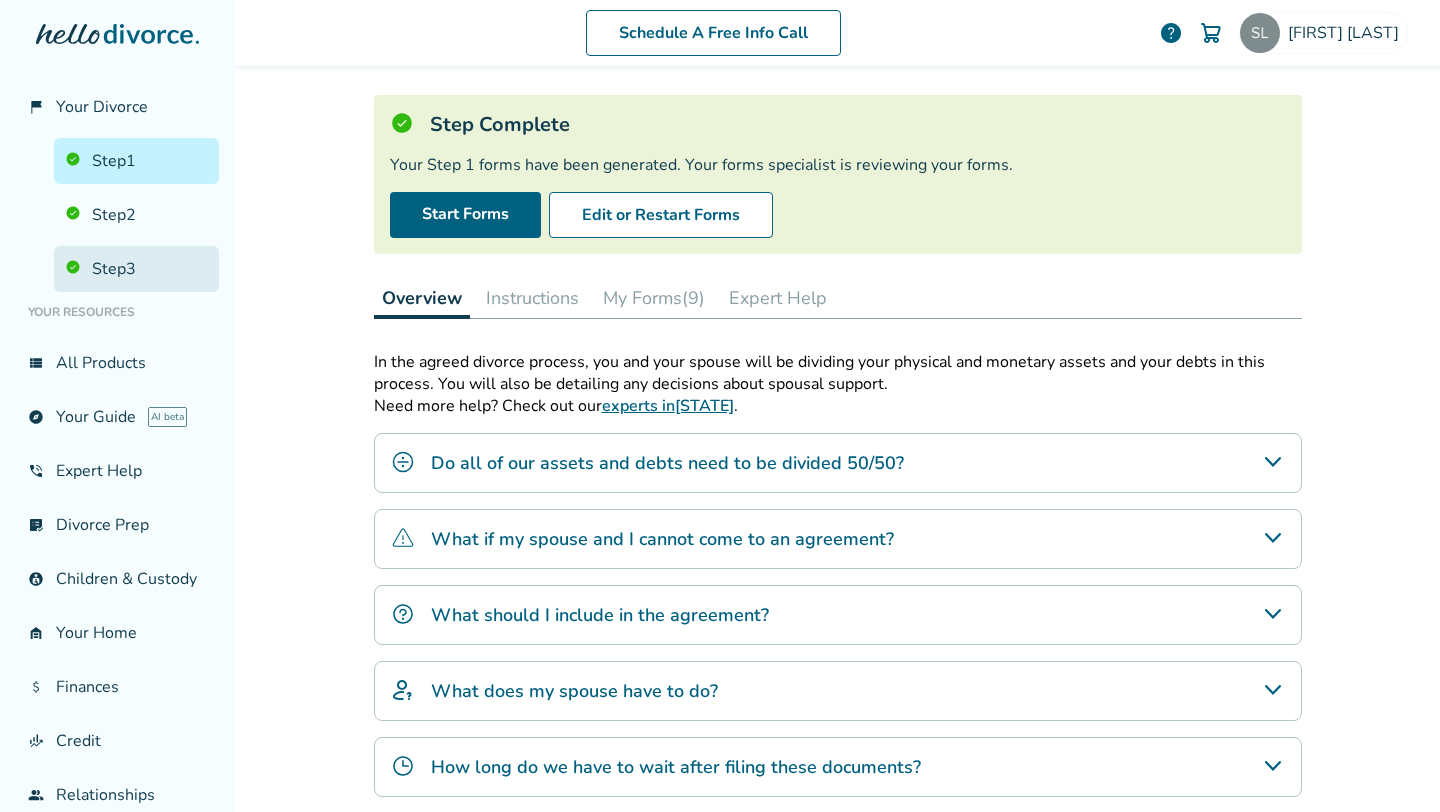 click on "Step  3" at bounding box center (136, 269) 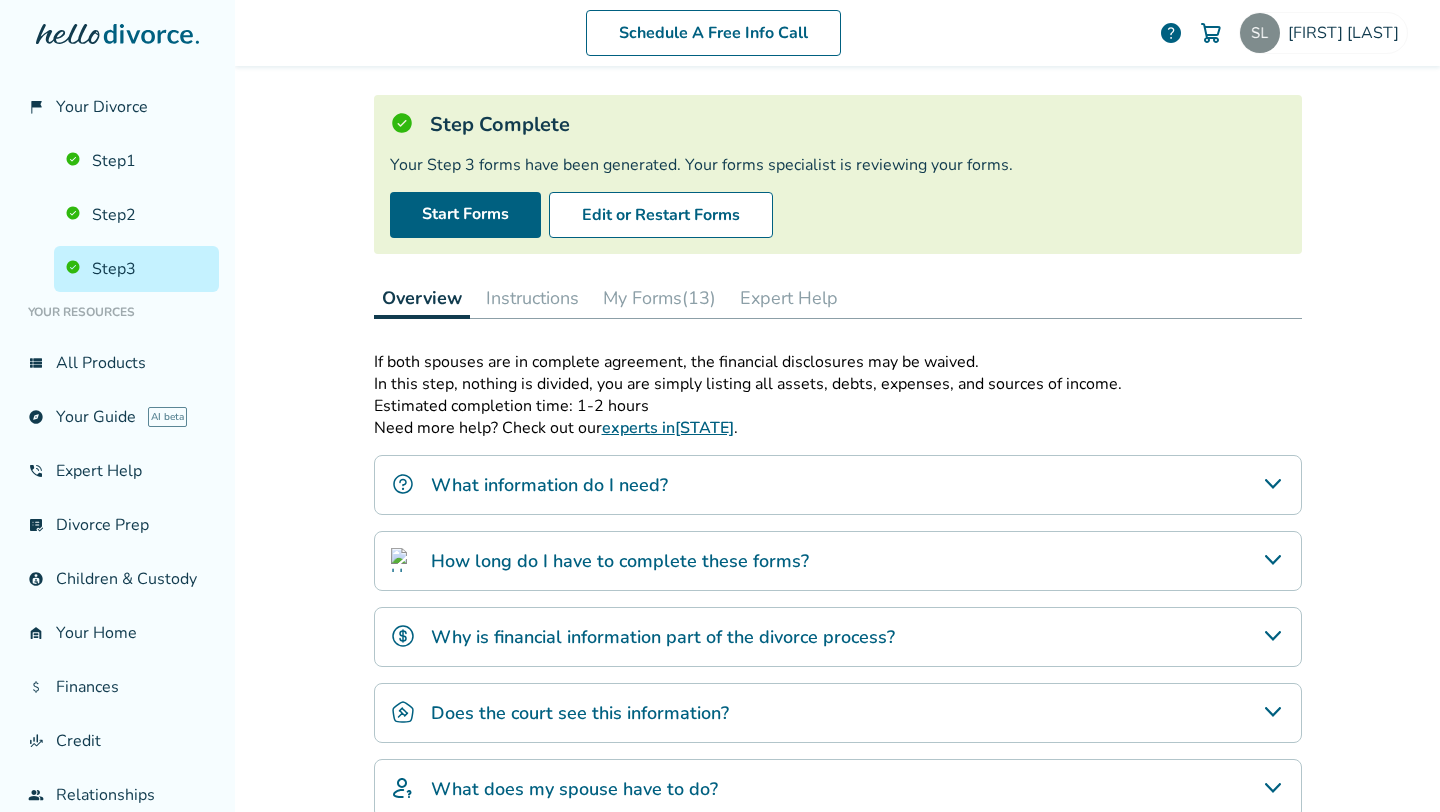 click on "My Forms  (13)" at bounding box center (659, 298) 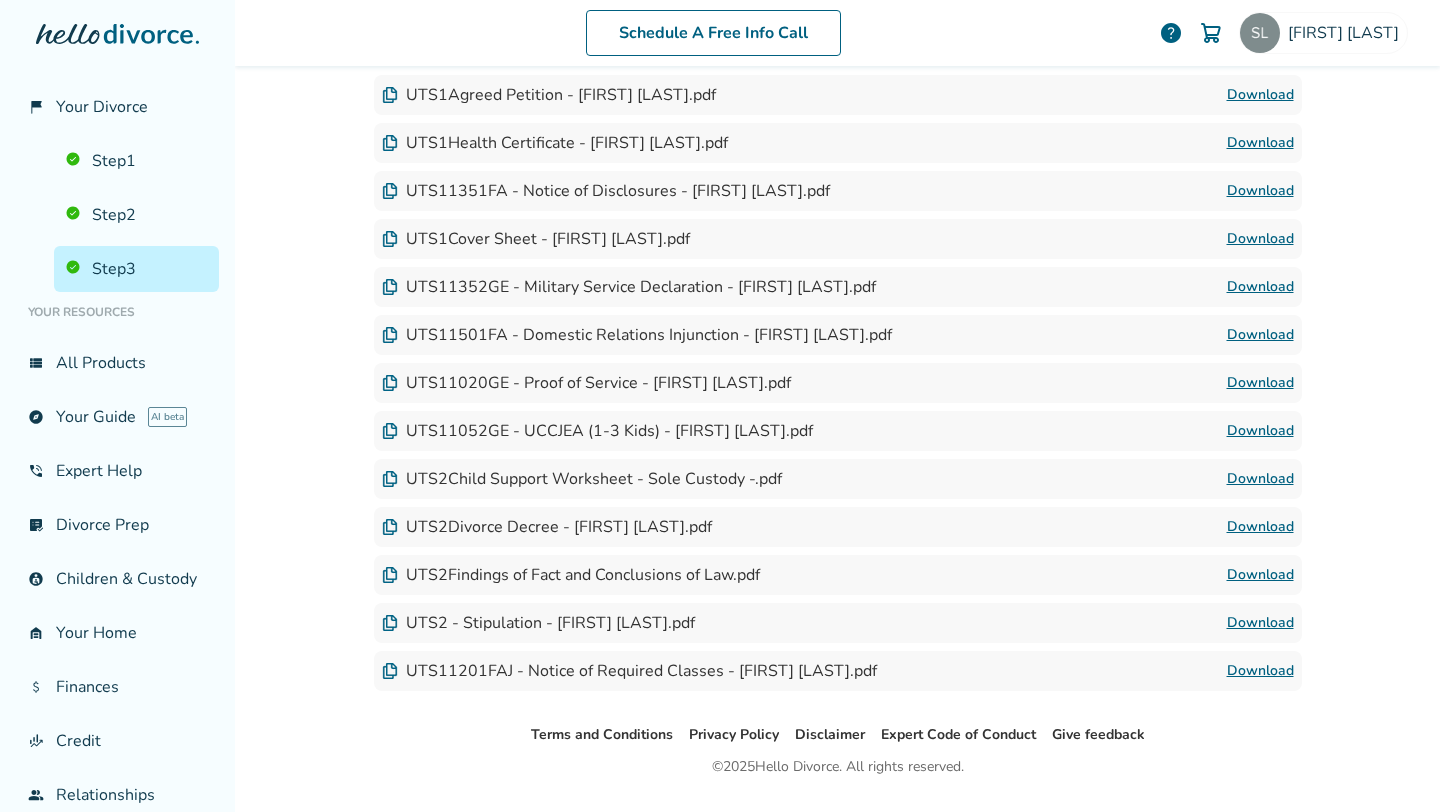 scroll, scrollTop: 598, scrollLeft: 0, axis: vertical 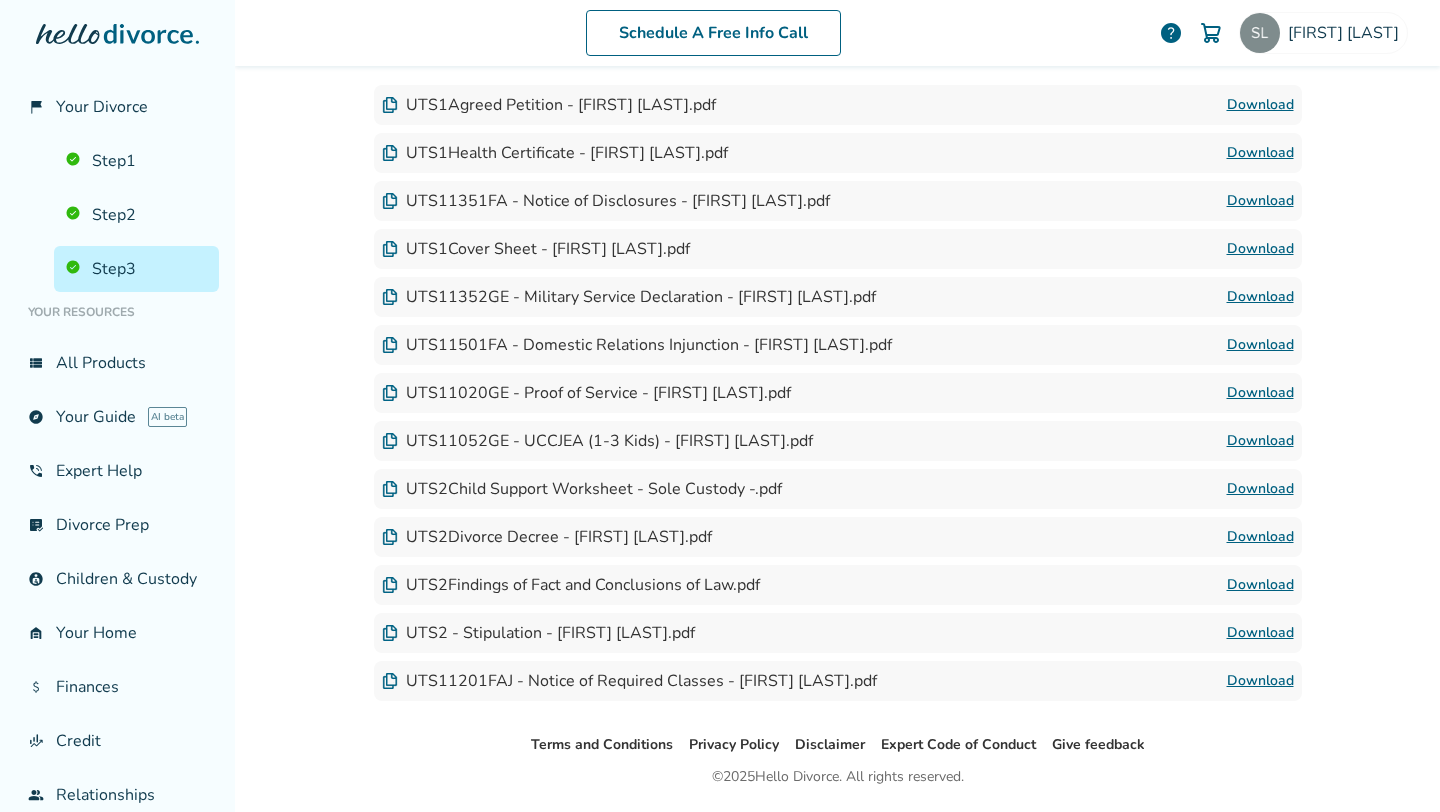 click on "Schedule A Free Info Call [FIRST]   [LAST] help Schedule A Free Call [FIRST]   [LAST] [EMAIL] Profile Orders Payments Sign Out Close Added to cart Step 0 3 Share your financial information (optional) Step Complete Your Step 3 forms have been generated. Your forms specialist is reviewing your forms. Start Forms Edit or Restart Forms Overview Instructions My Forms  (13) Expert Help Not seeing the right forms? You can refresh them here.   Refresh Forms Your uploaded forms and documents info upload_file Upload New Document Forms generated on  [DATE] Download Section UTS1Agreed Petition - [FIRST] [LAST].pdf Download UTS1Health Certificate - [FIRST] [LAST].pdf Download UTS11351FA - Notice of Disclosures - [FIRST] [LAST].pdf Download UTS1Cover Sheet - [FIRST] [LAST].pdf Download UTS11352GE - Military Service Declaration - [FIRST] [LAST].pdf Download UTS11501FA - Domestic Relations Injunction - [FIRST] [LAST].pdf Download UTS11020GE - Proof of Service - [FIRST] [LAST].pdf Download Download Download Download Download ©" at bounding box center [837, 406] 